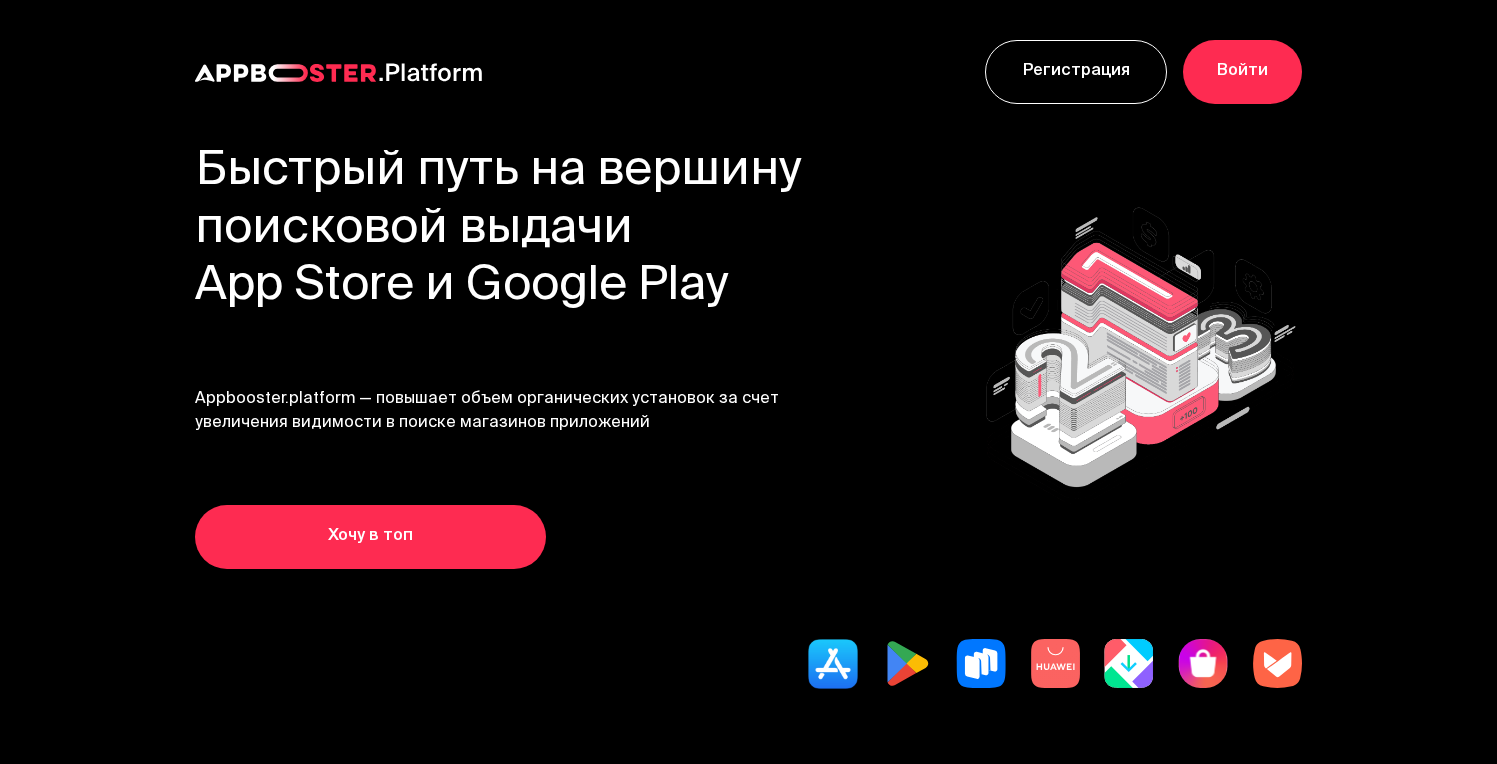 click on "Регистрация" at bounding box center [1076, 72] 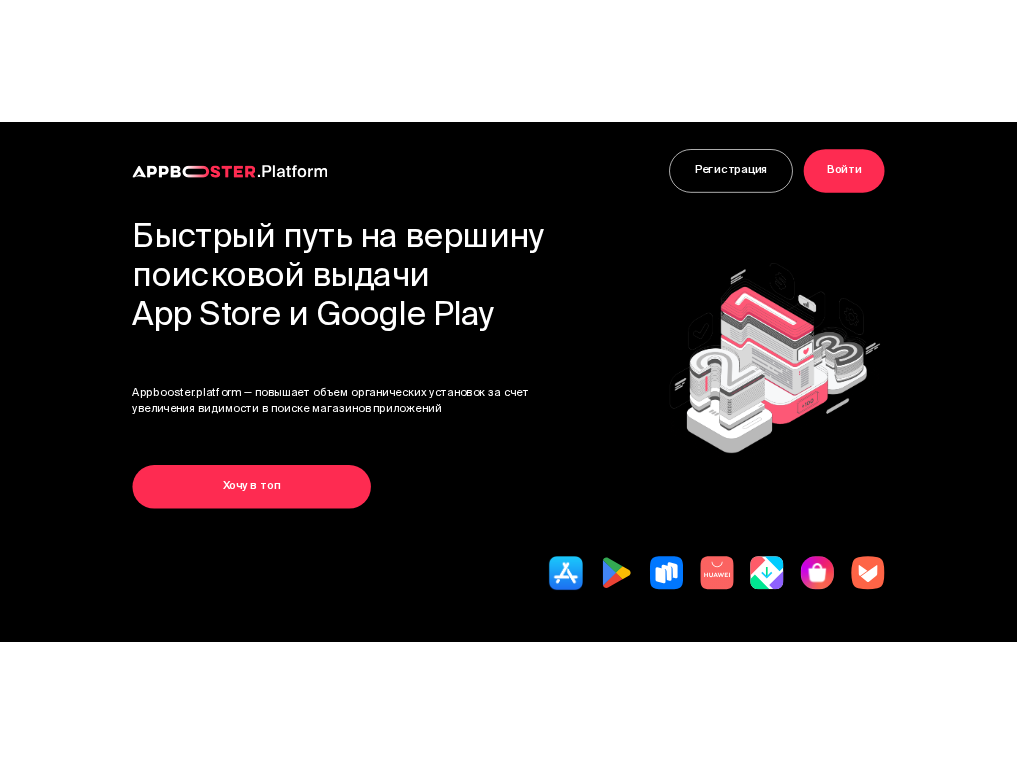 scroll, scrollTop: 0, scrollLeft: 0, axis: both 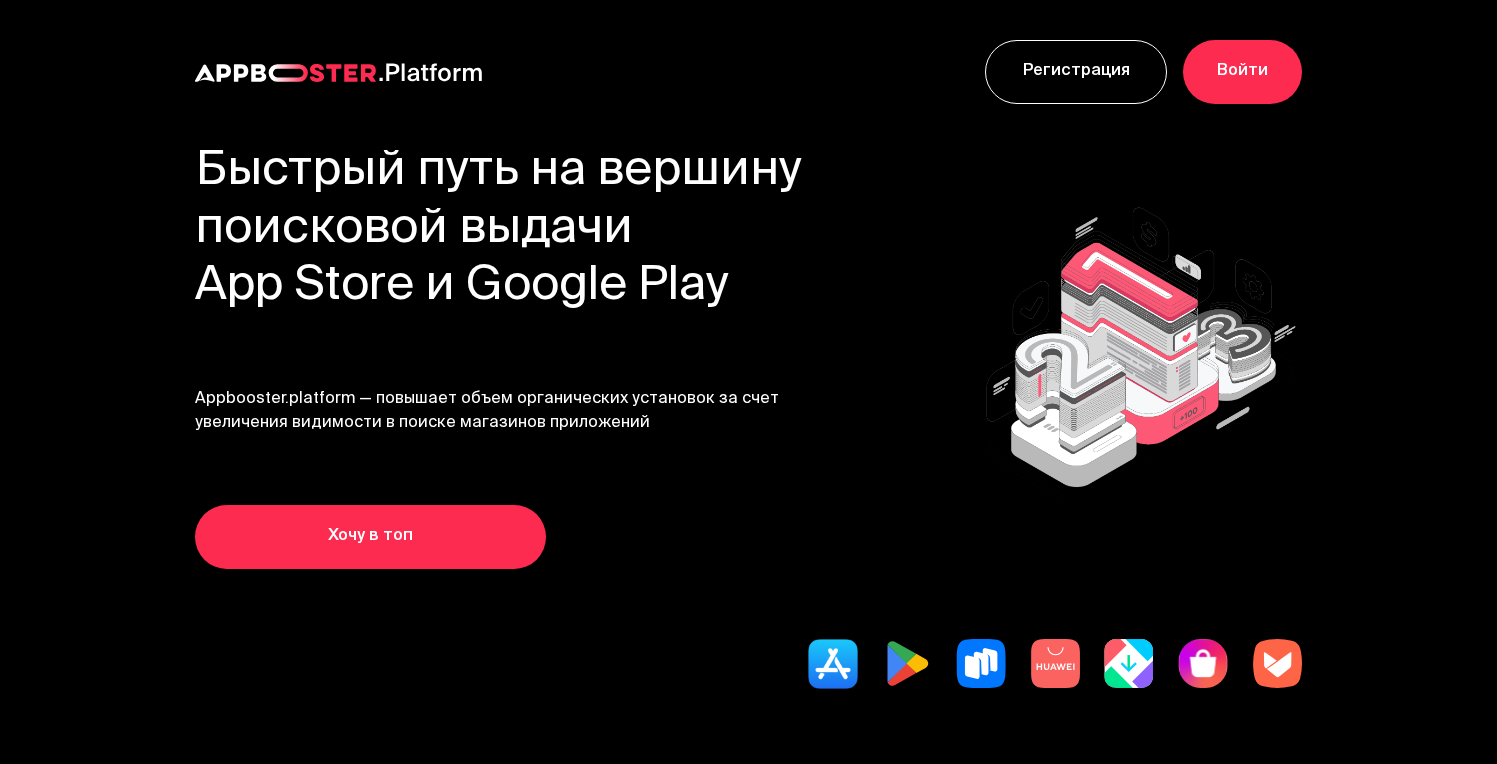 click on "Быстрый путь на вершину поисковой выдачи App Store и Google Play     Appbooster.platform — повышает объем органических установок за счет увеличения видимости в поиске магазинов приложений     Хочу в топ" at bounding box center (749, 356) 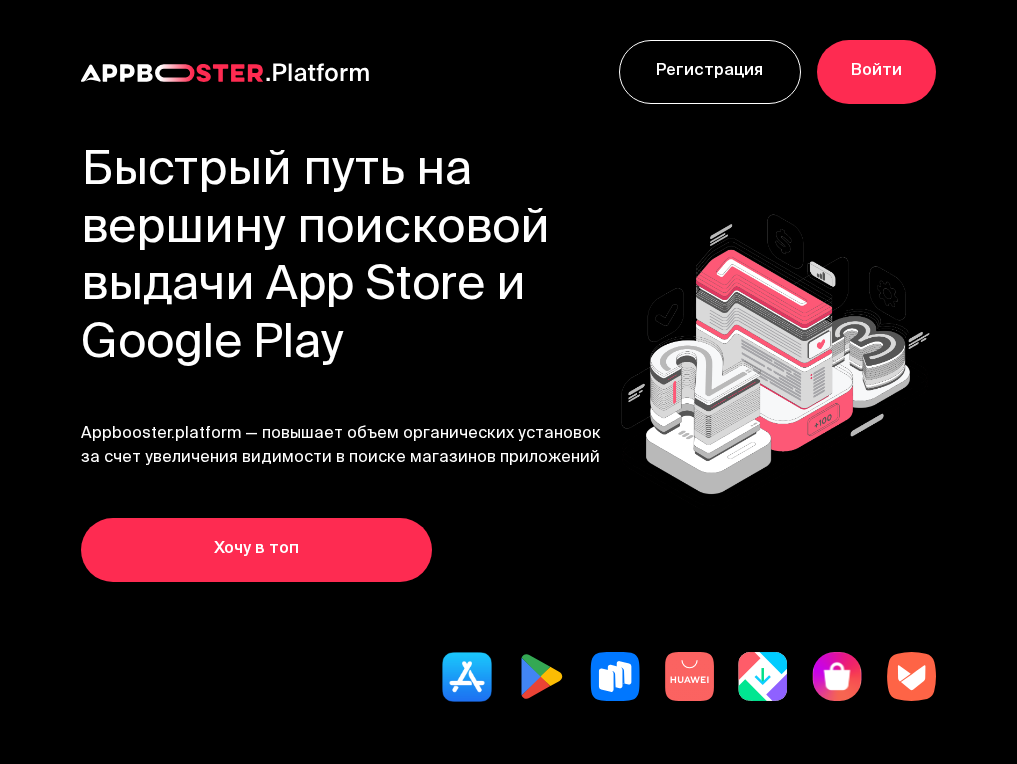 scroll, scrollTop: 0, scrollLeft: 0, axis: both 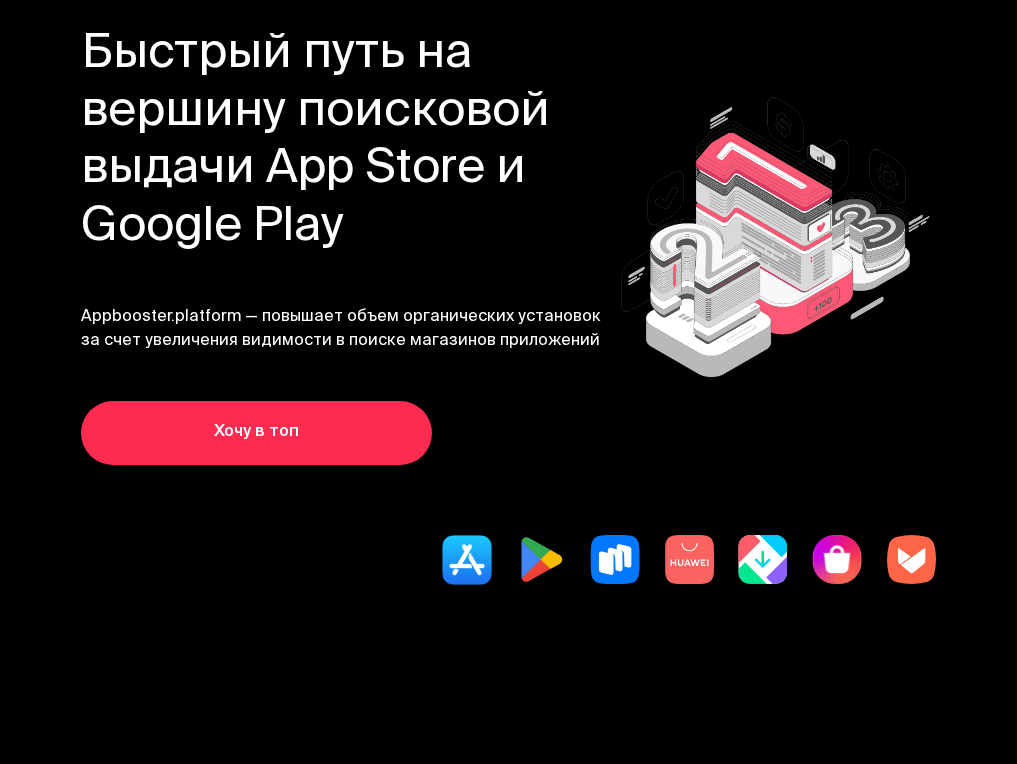 click on "Хочу в топ" at bounding box center (256, 433) 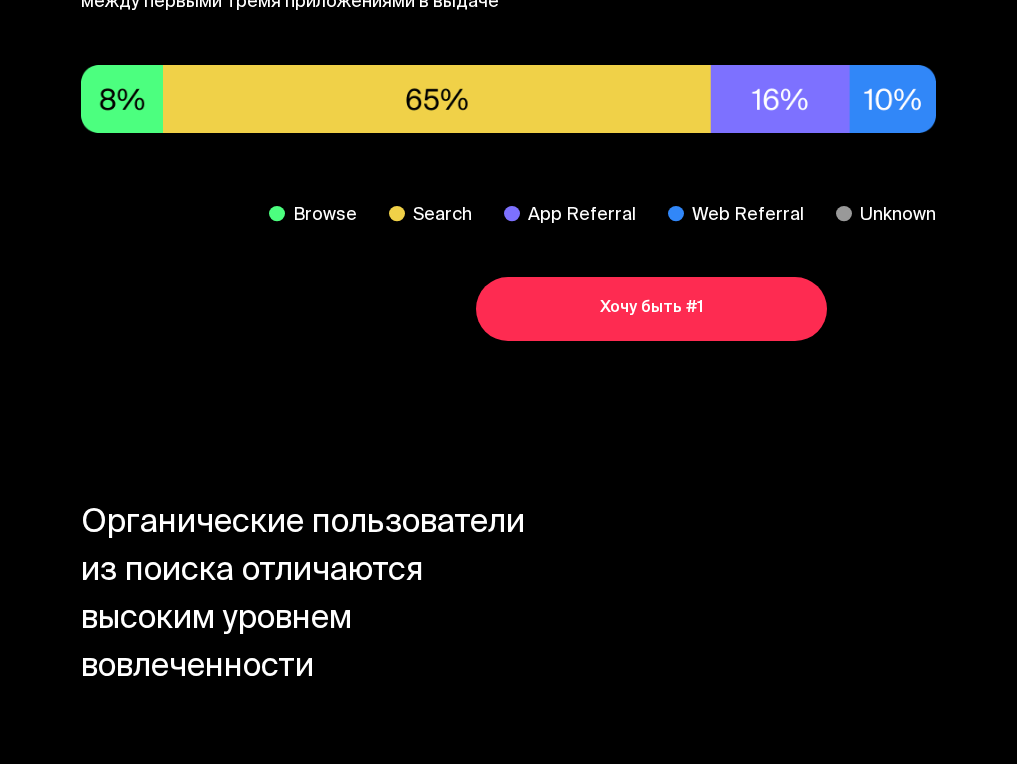 scroll, scrollTop: 1445, scrollLeft: 0, axis: vertical 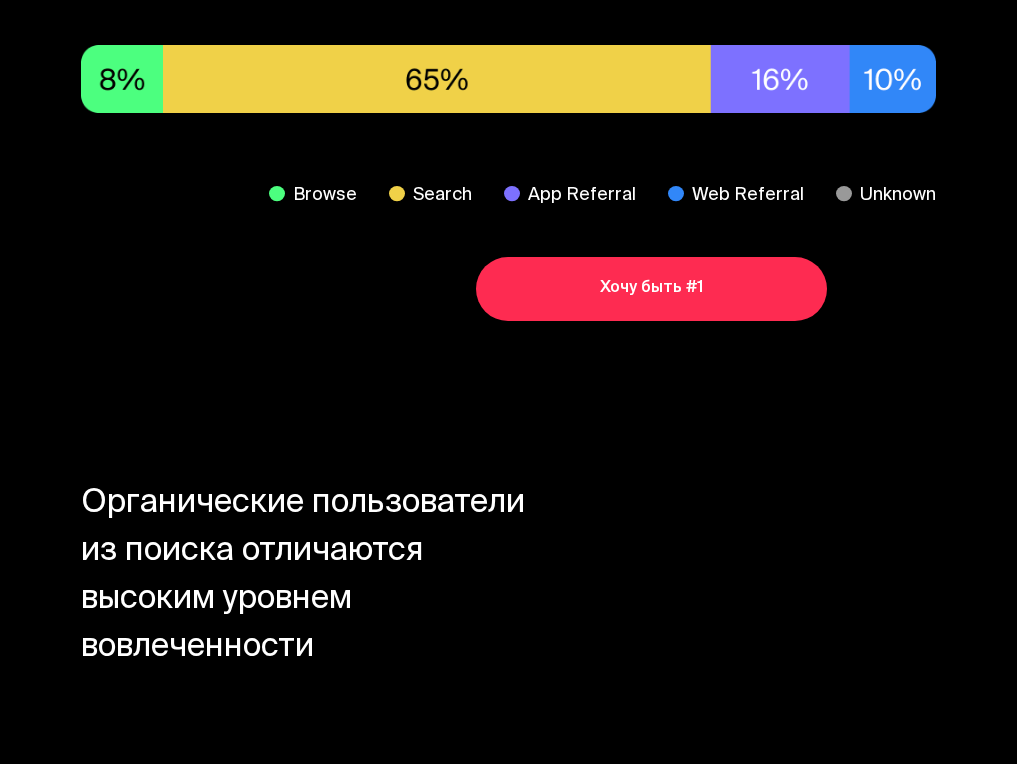 click on "Хочу быть #1" at bounding box center (651, 289) 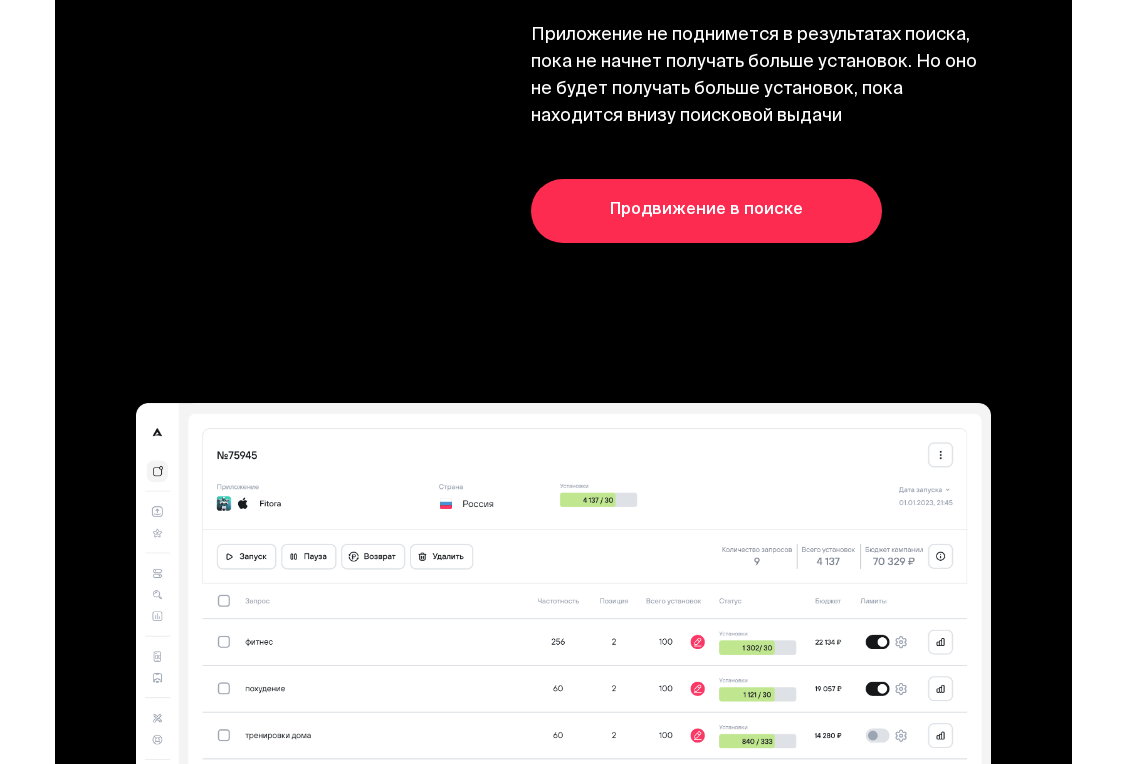 scroll, scrollTop: 5681, scrollLeft: 0, axis: vertical 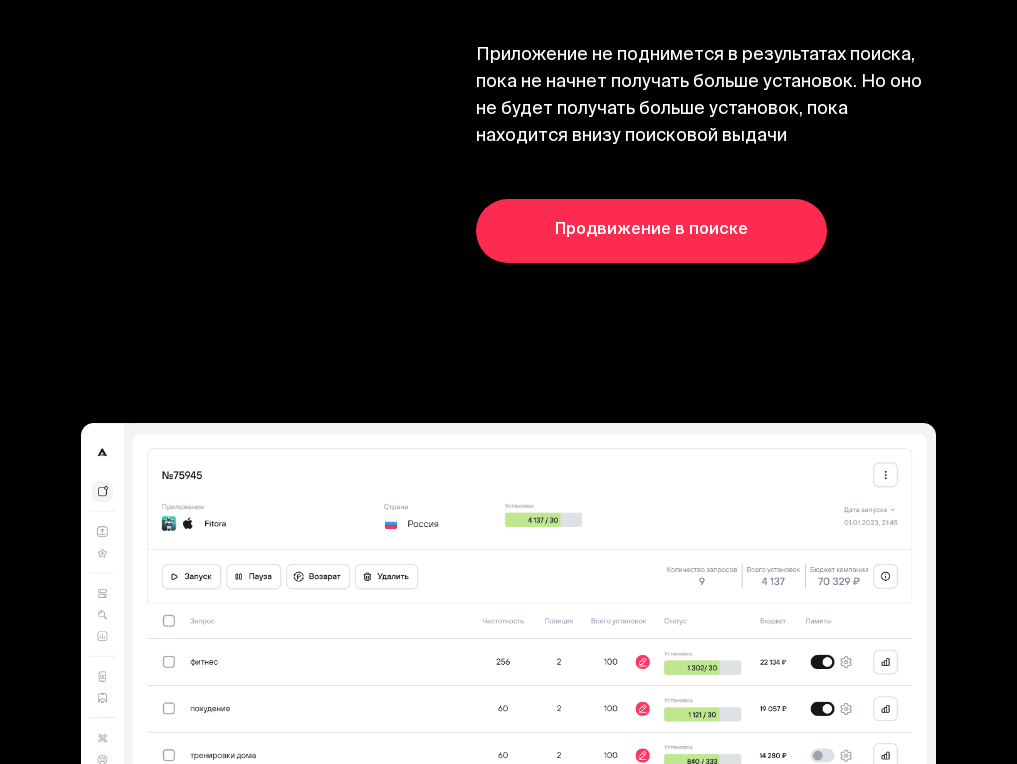 click on "Продвижение в поиске" at bounding box center (651, 231) 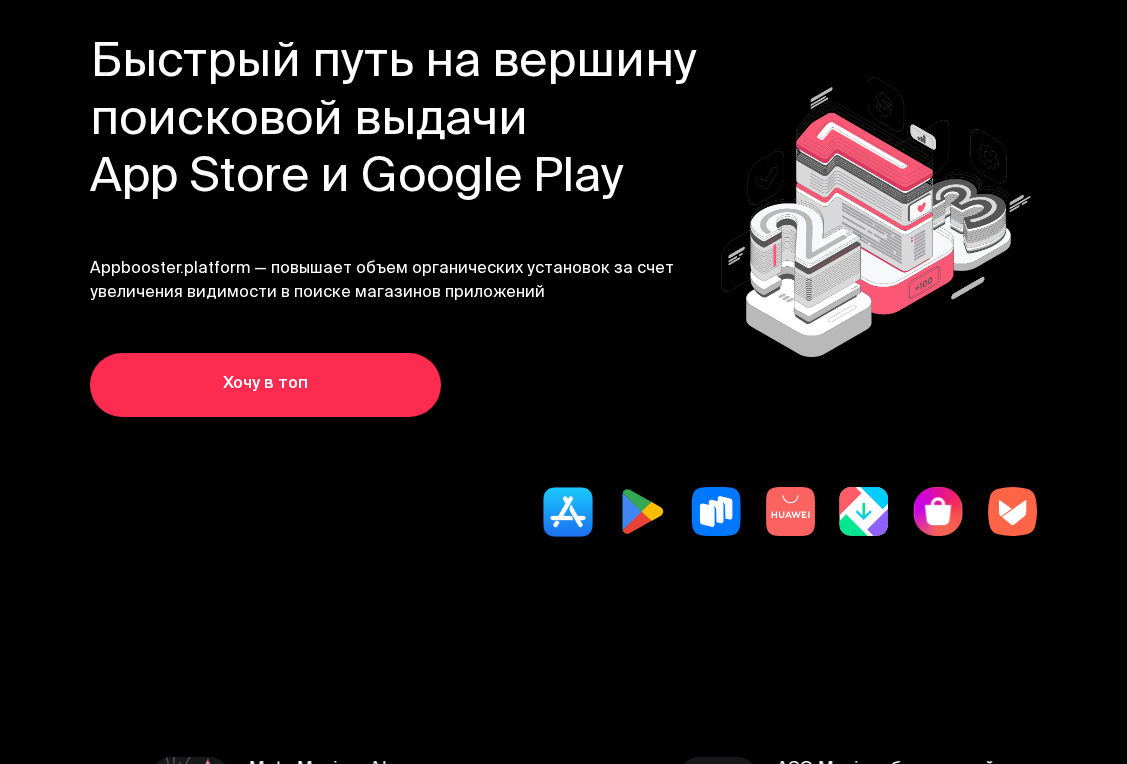 scroll, scrollTop: 0, scrollLeft: 0, axis: both 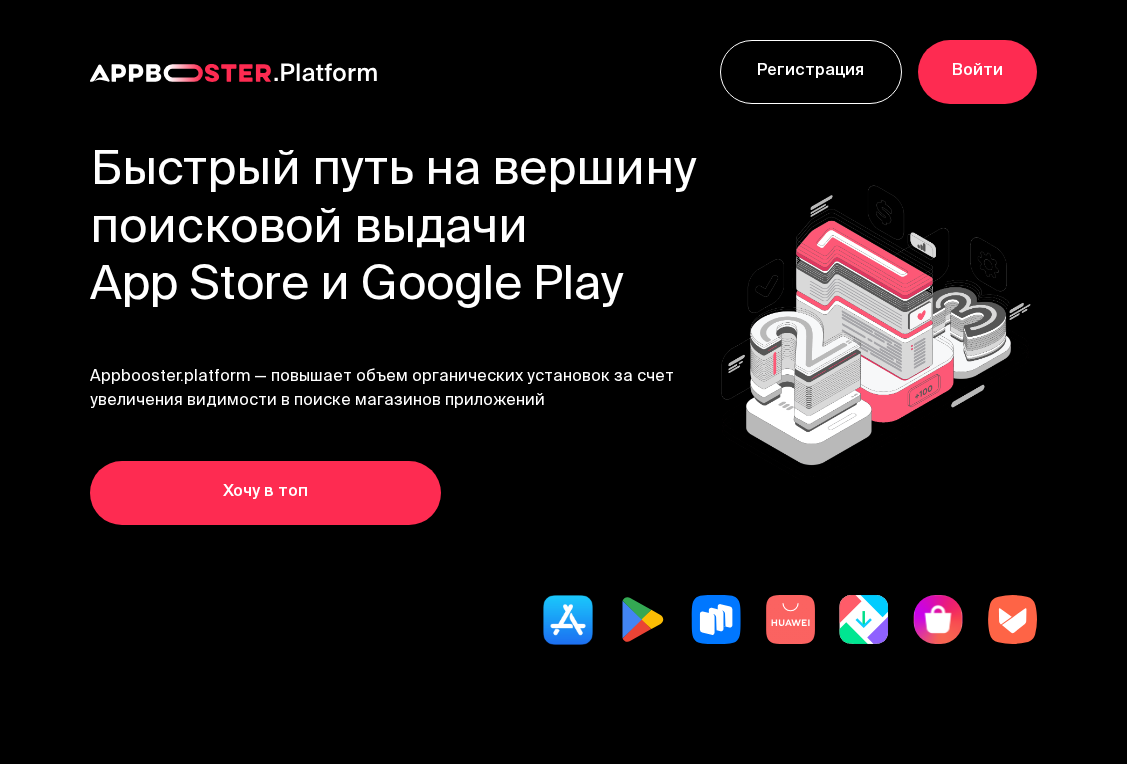 click on "Регистрация" at bounding box center (811, 72) 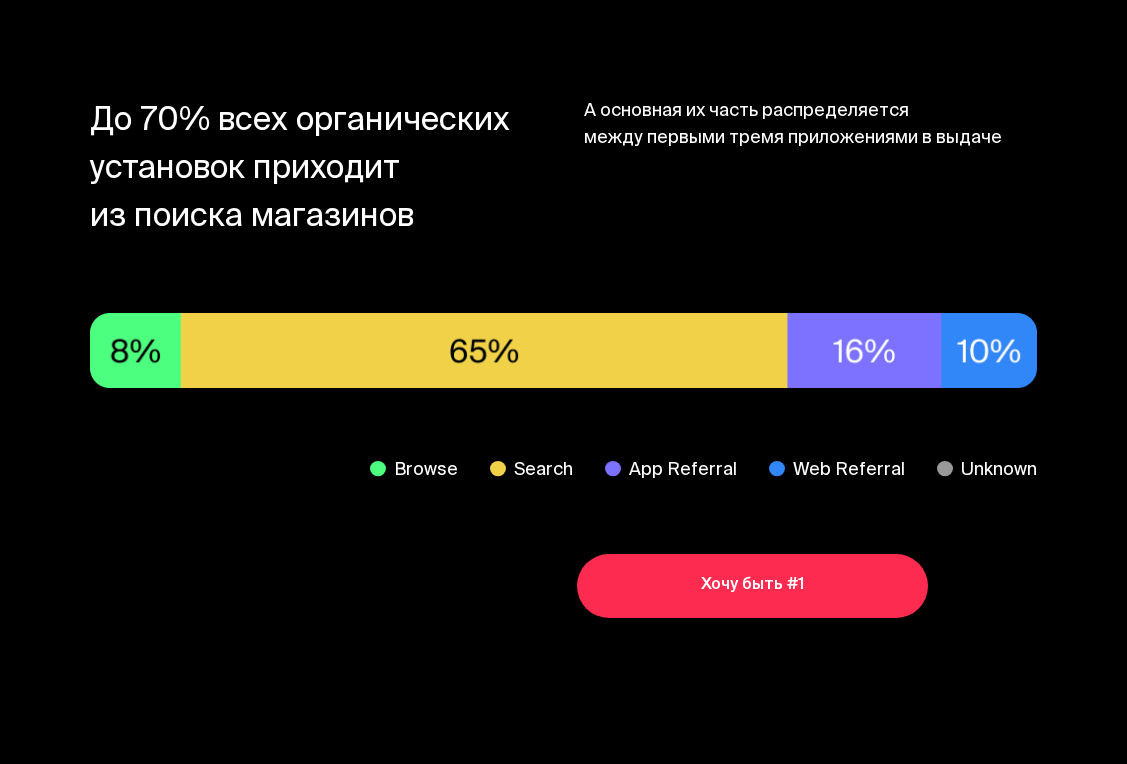 scroll, scrollTop: 1250, scrollLeft: 0, axis: vertical 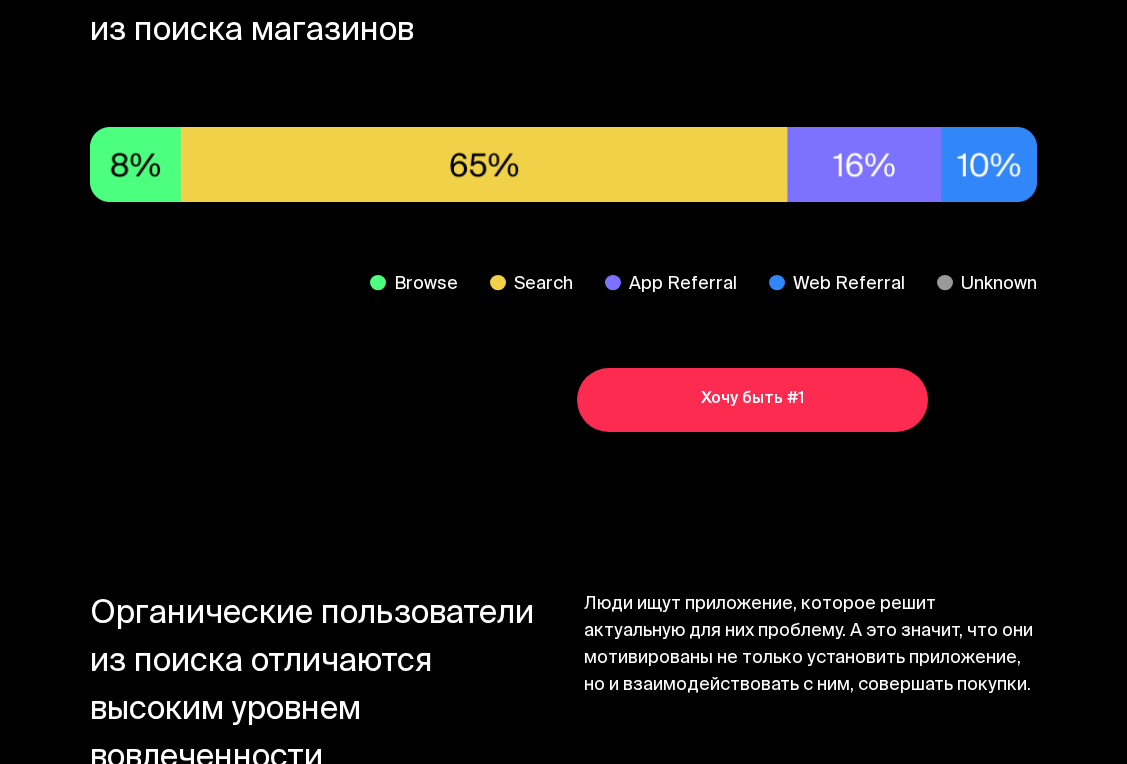 click on "Хочу быть #1" at bounding box center (752, 400) 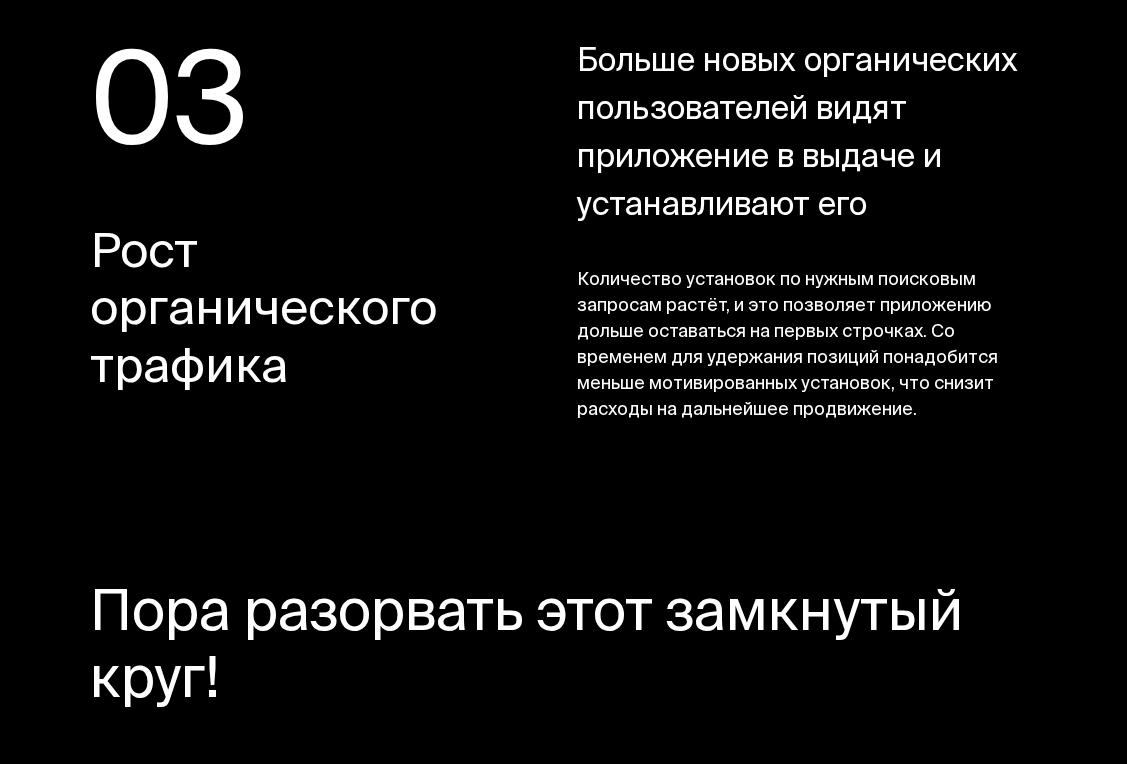 scroll, scrollTop: 4528, scrollLeft: 0, axis: vertical 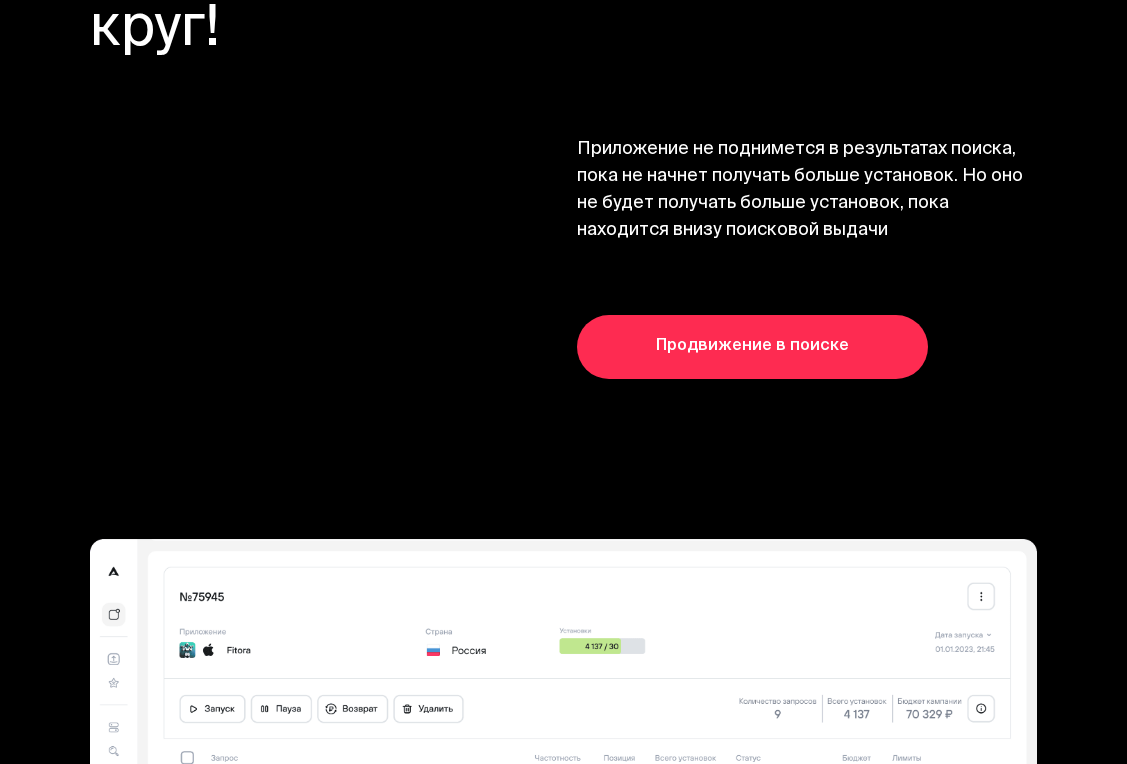 click on "Продвижение в поиске" at bounding box center [752, 347] 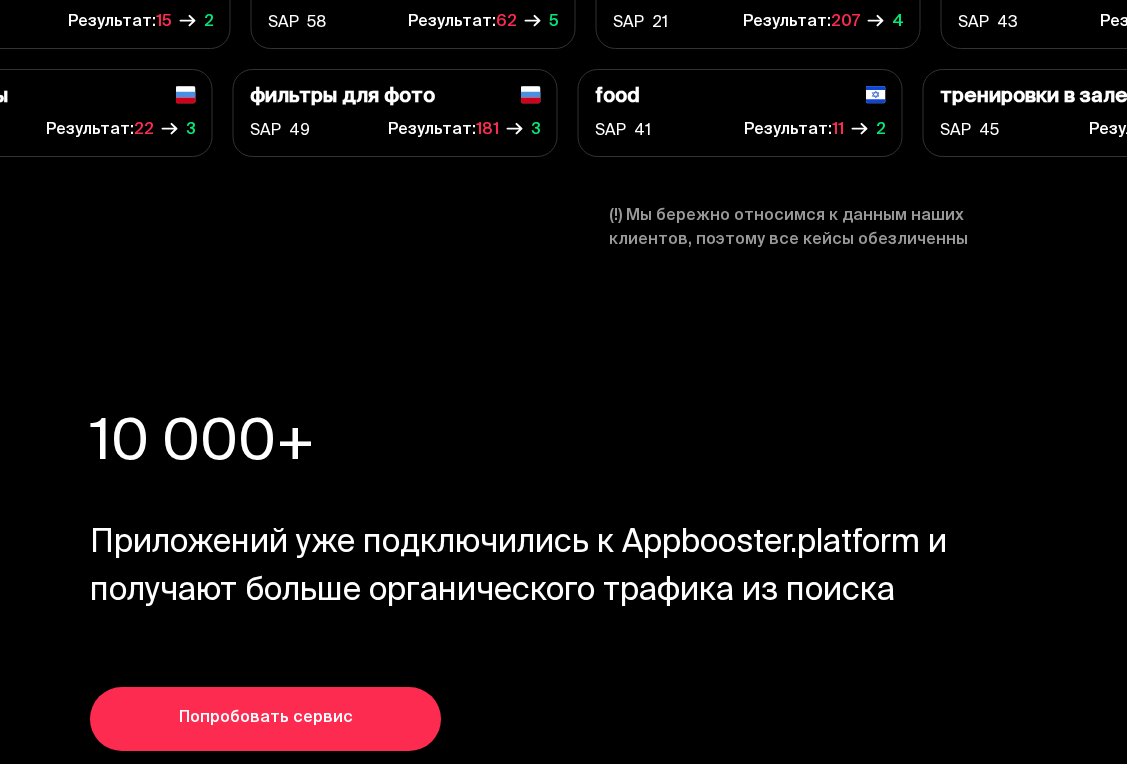 scroll, scrollTop: 6756, scrollLeft: 0, axis: vertical 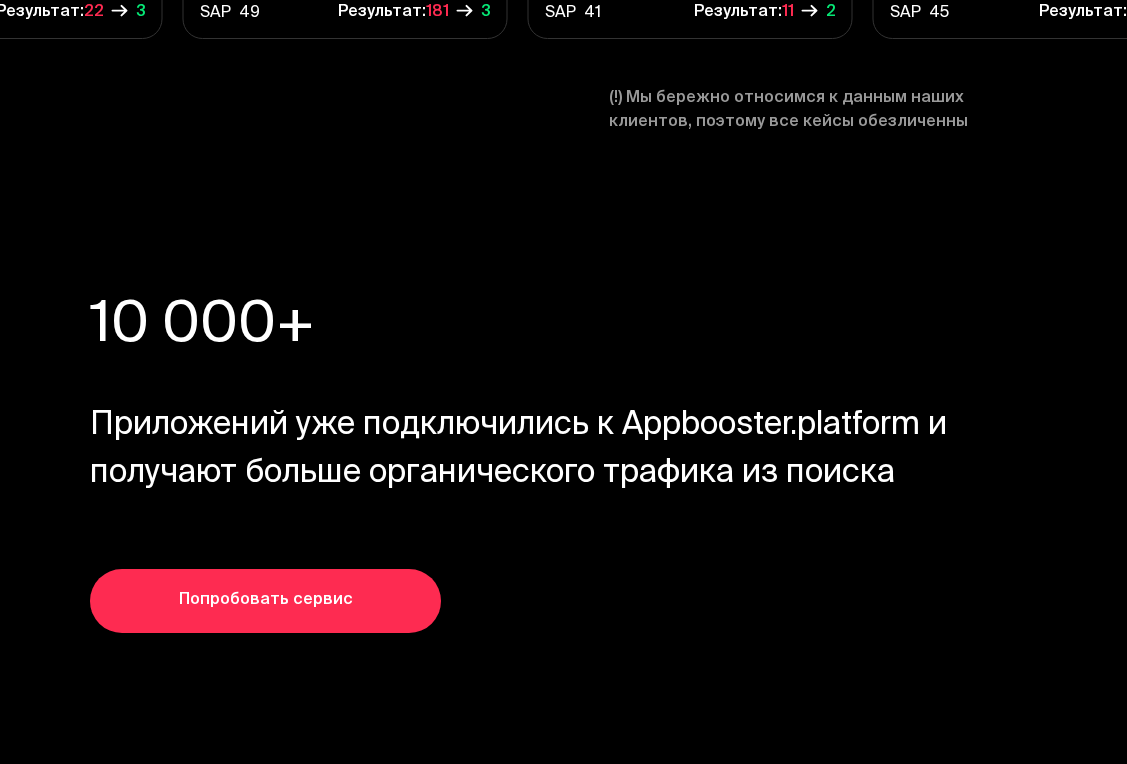 click on "Попробовать сервис" at bounding box center (265, 601) 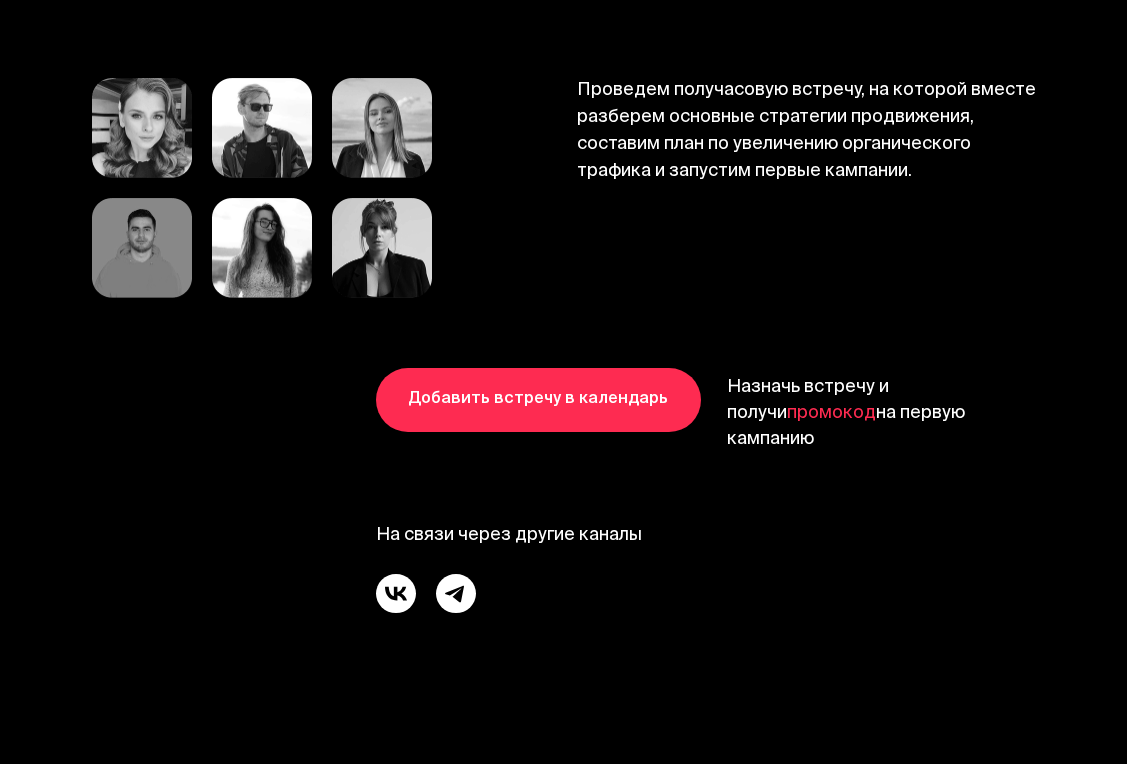 scroll, scrollTop: 9516, scrollLeft: 0, axis: vertical 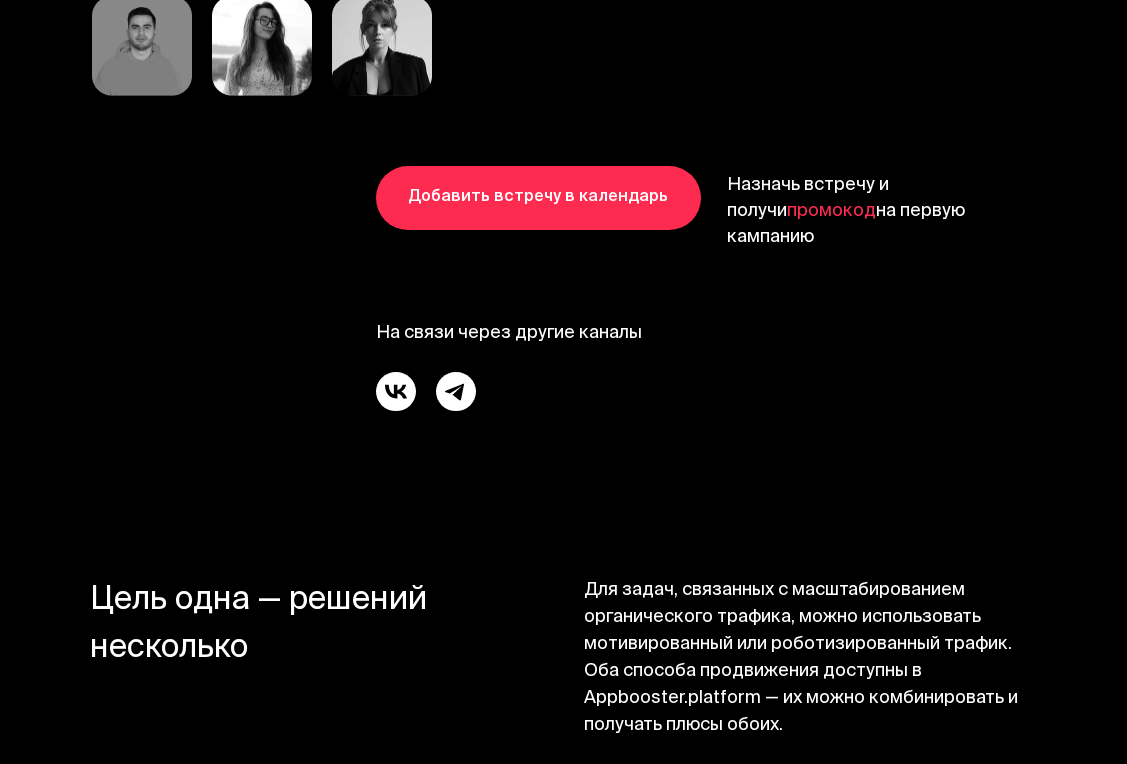 click on "Добавить встречу в календарь" at bounding box center [538, 198] 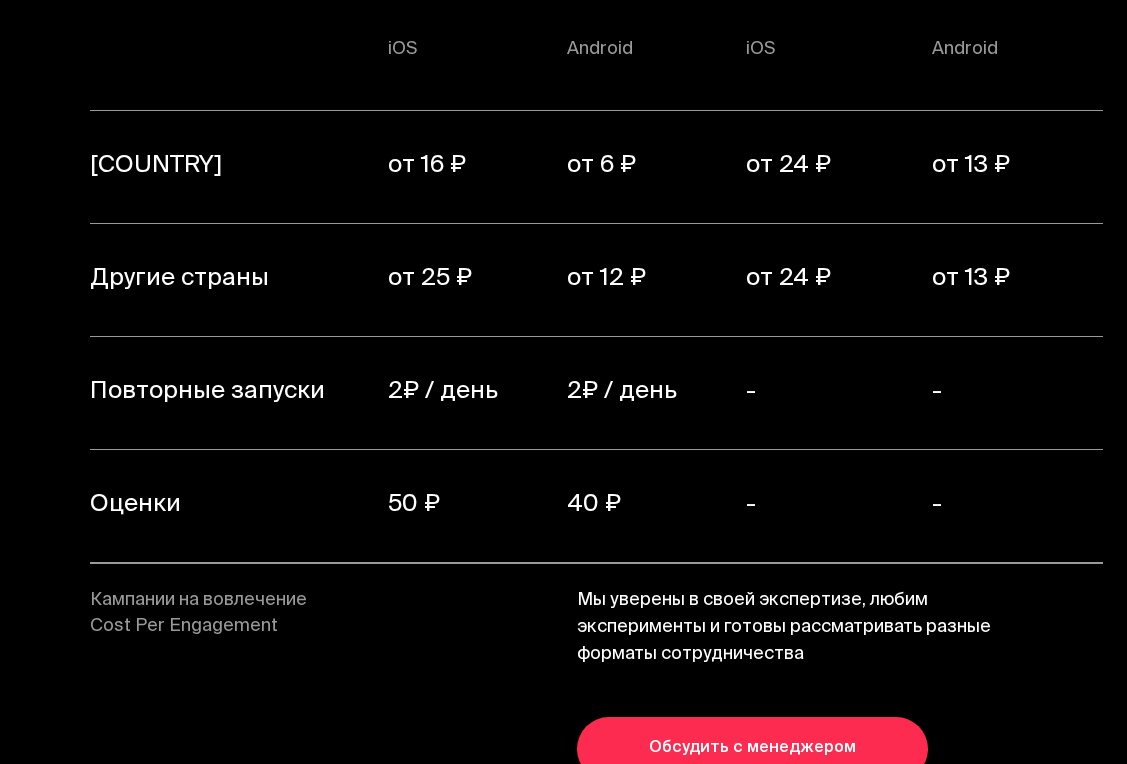 scroll, scrollTop: 13148, scrollLeft: 0, axis: vertical 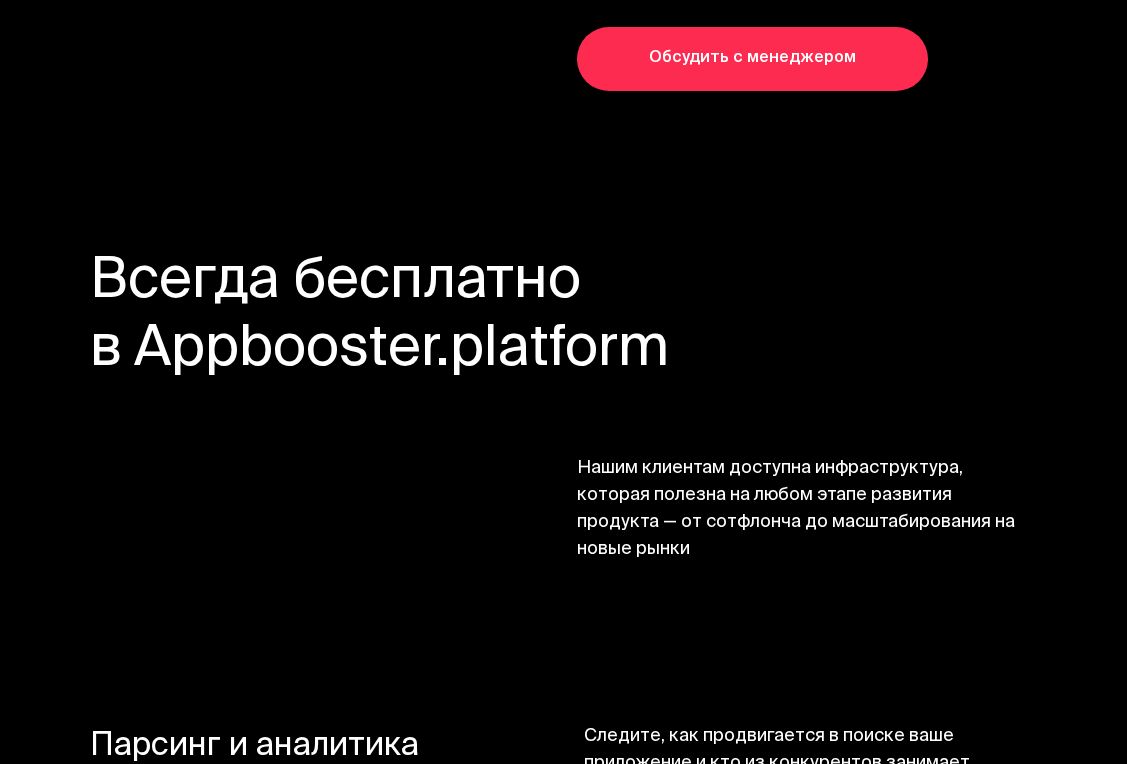 click on "Обсудить с менеджером" at bounding box center (752, 59) 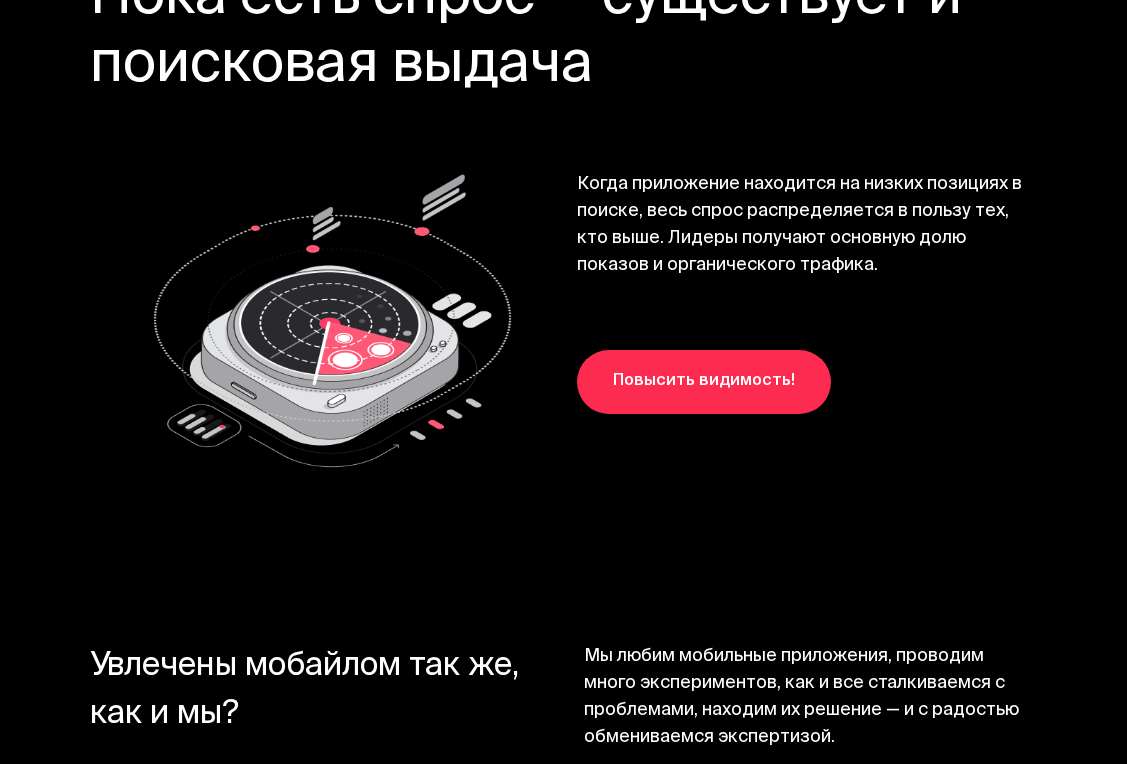 scroll, scrollTop: 16534, scrollLeft: 0, axis: vertical 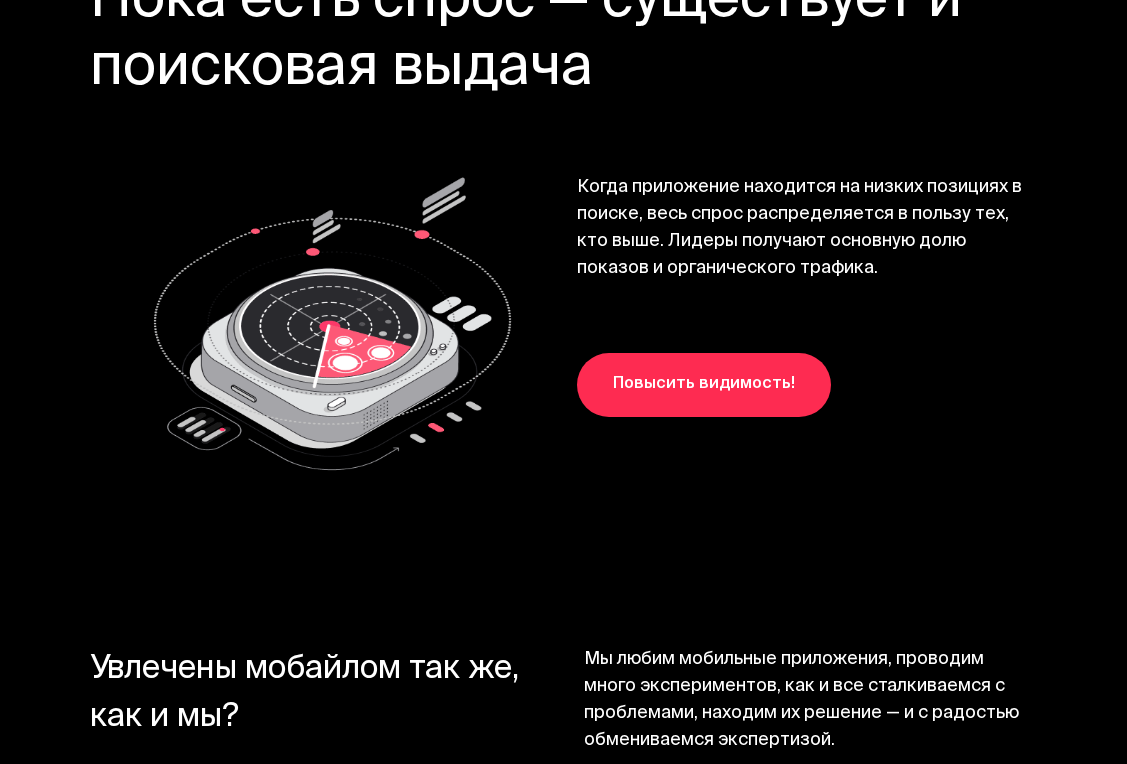 click on "Повысить видимость!" at bounding box center [704, 385] 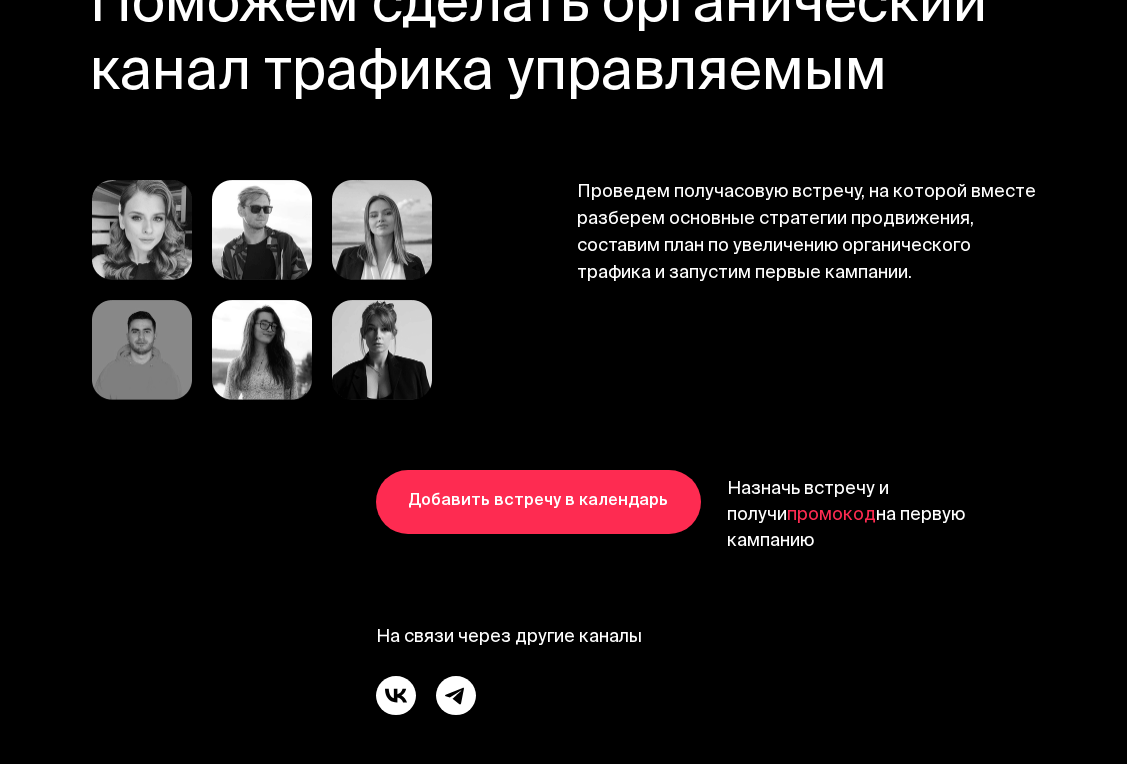 scroll, scrollTop: 9213, scrollLeft: 0, axis: vertical 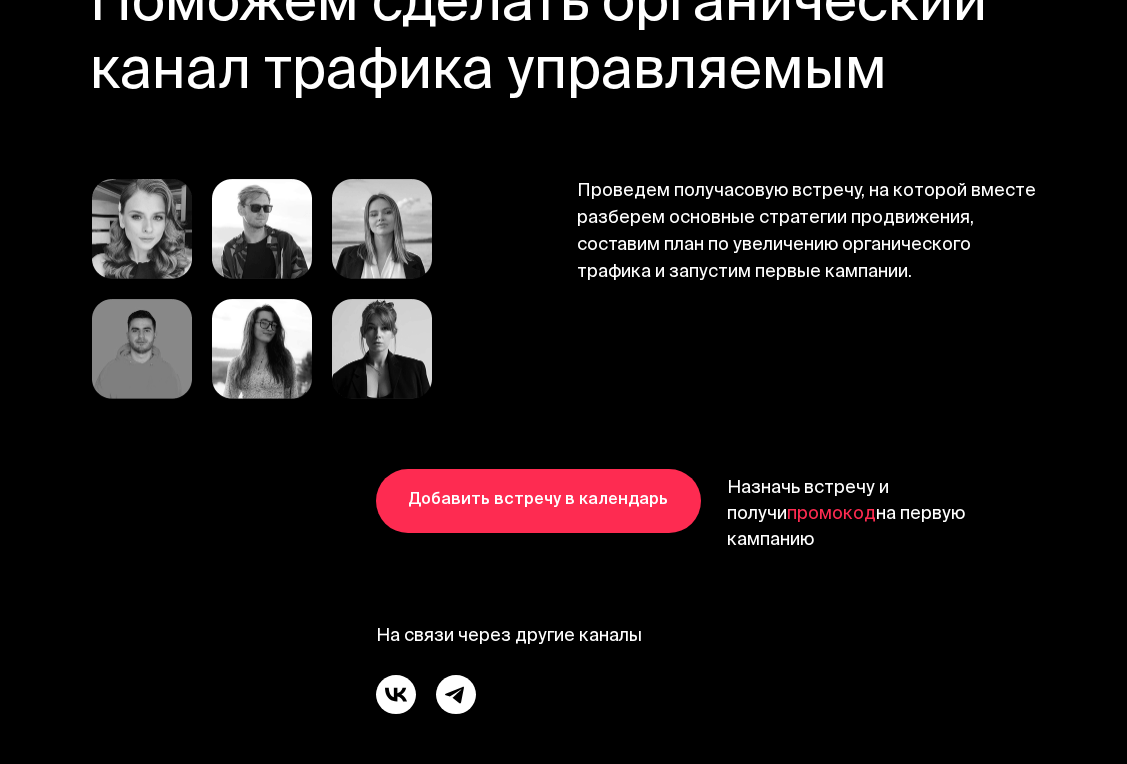click on "Добавить встречу в календарь" at bounding box center (538, 501) 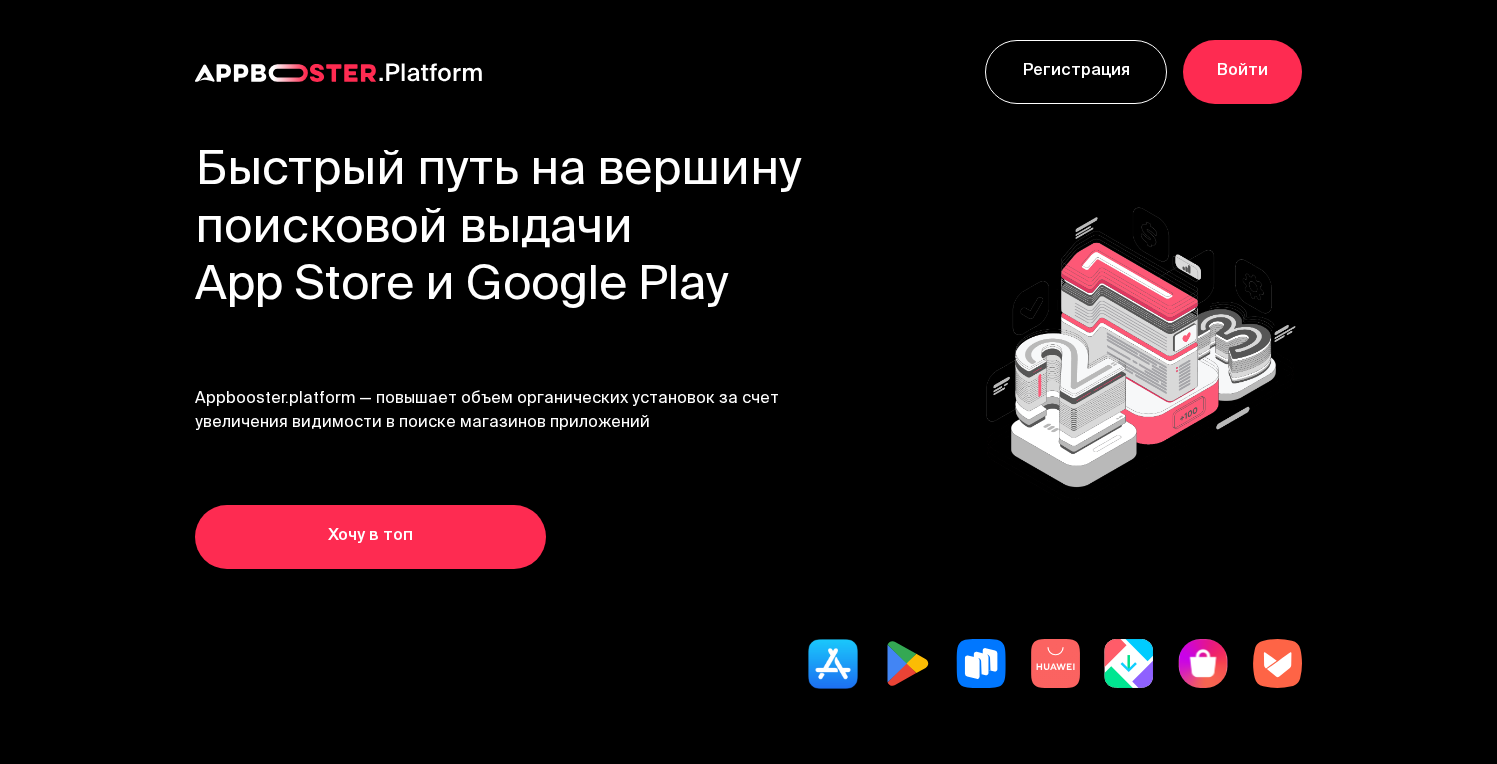 scroll, scrollTop: 0, scrollLeft: 0, axis: both 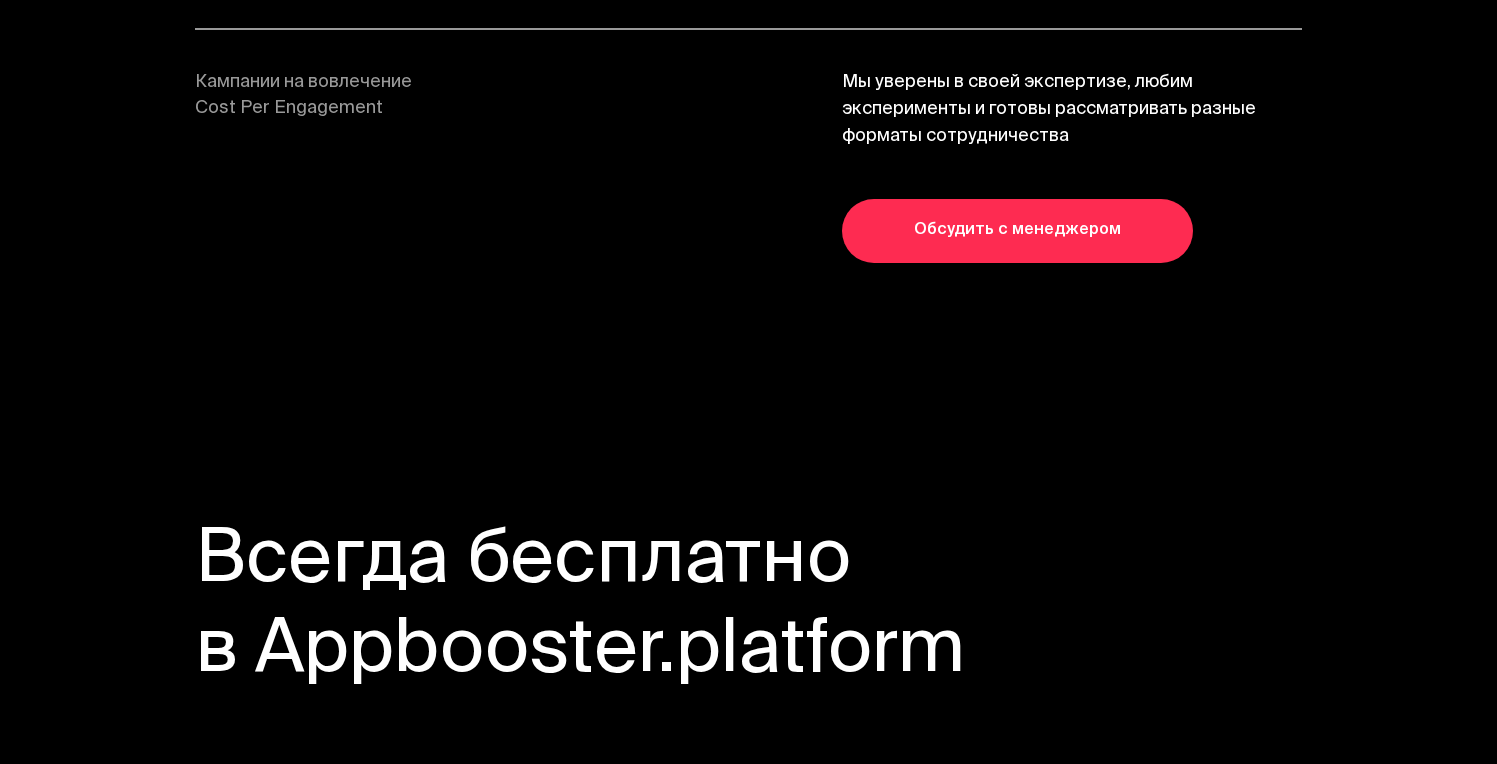 click on "Обсудить с менеджером" at bounding box center (1017, 231) 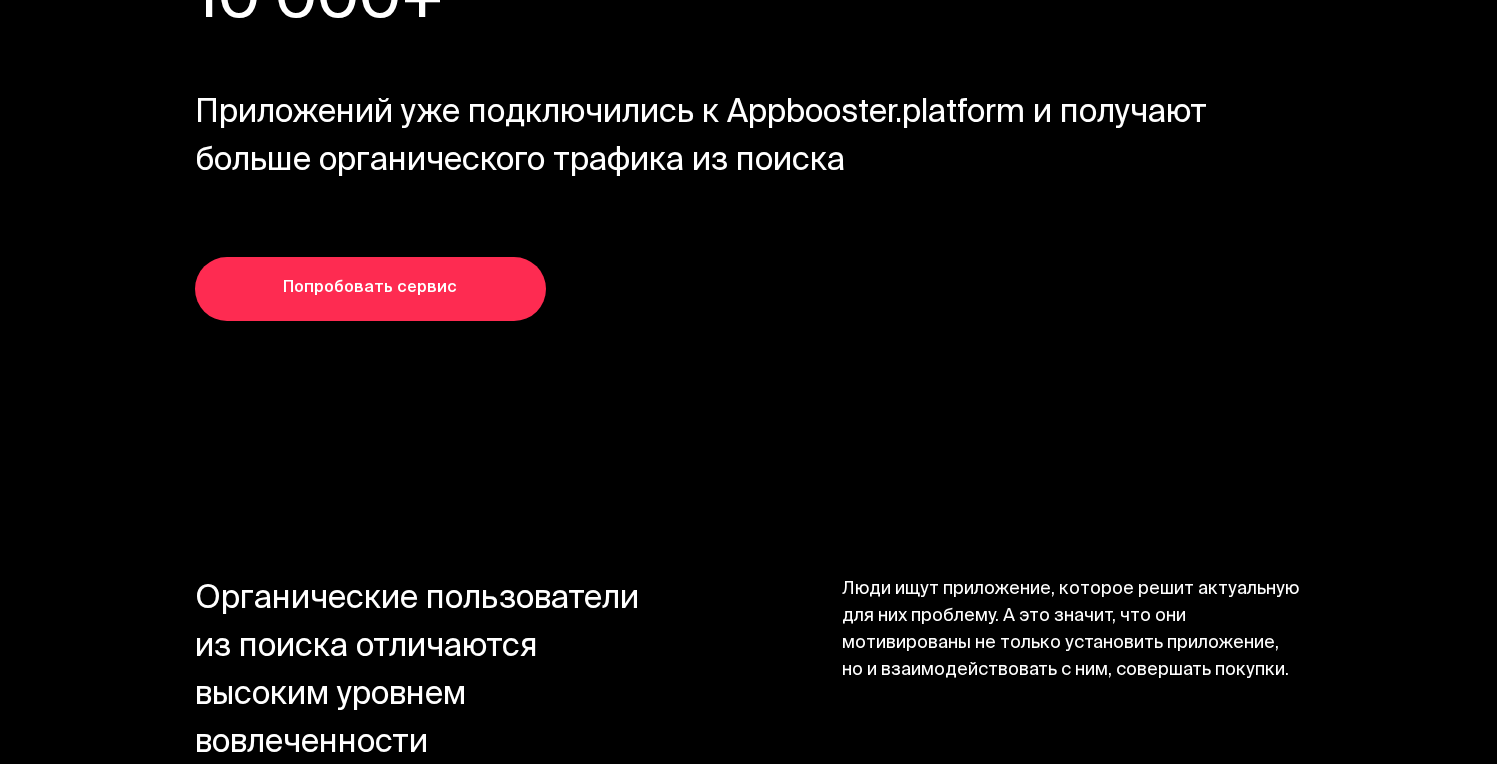 scroll, scrollTop: 8149, scrollLeft: 0, axis: vertical 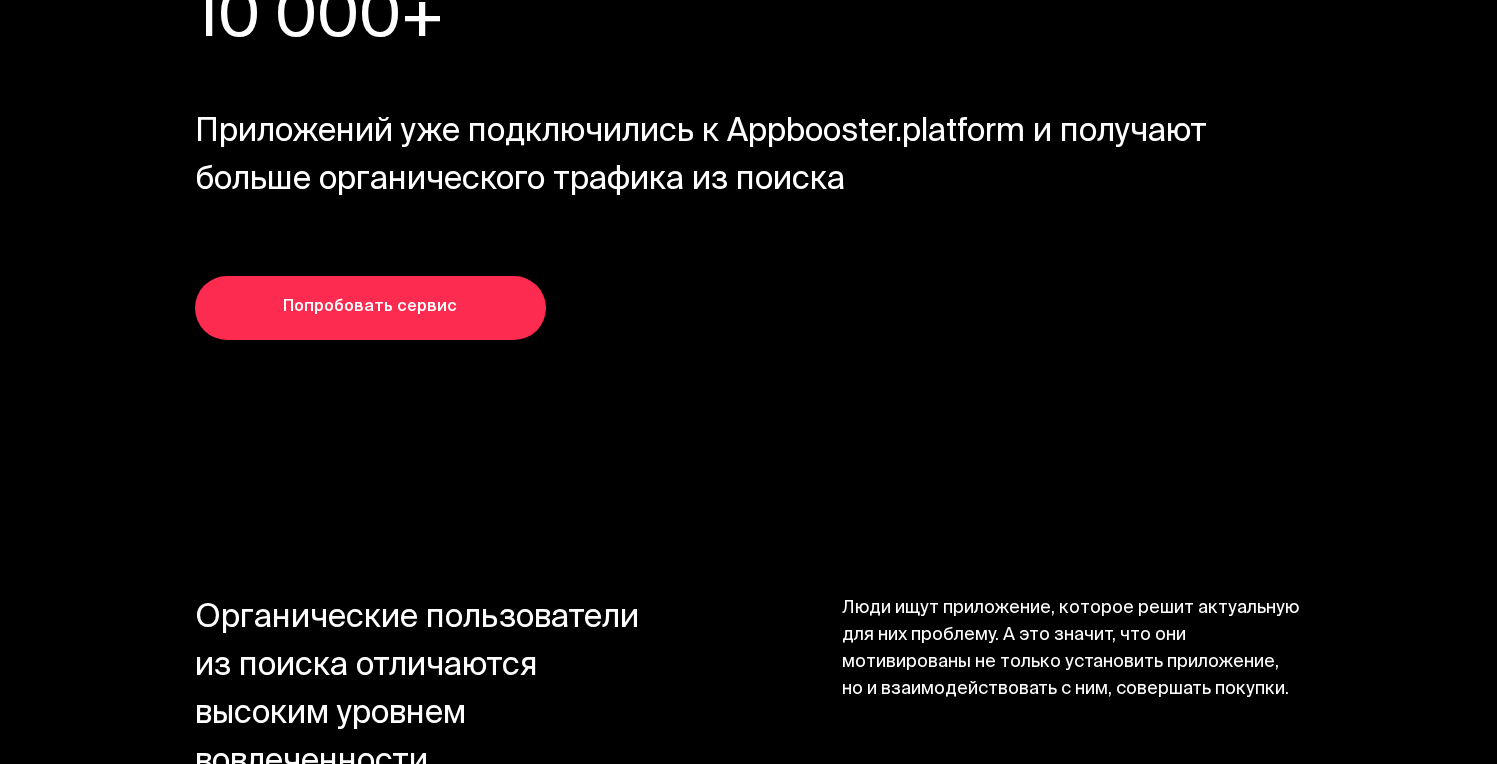 click on "Попробовать сервис" at bounding box center [370, 308] 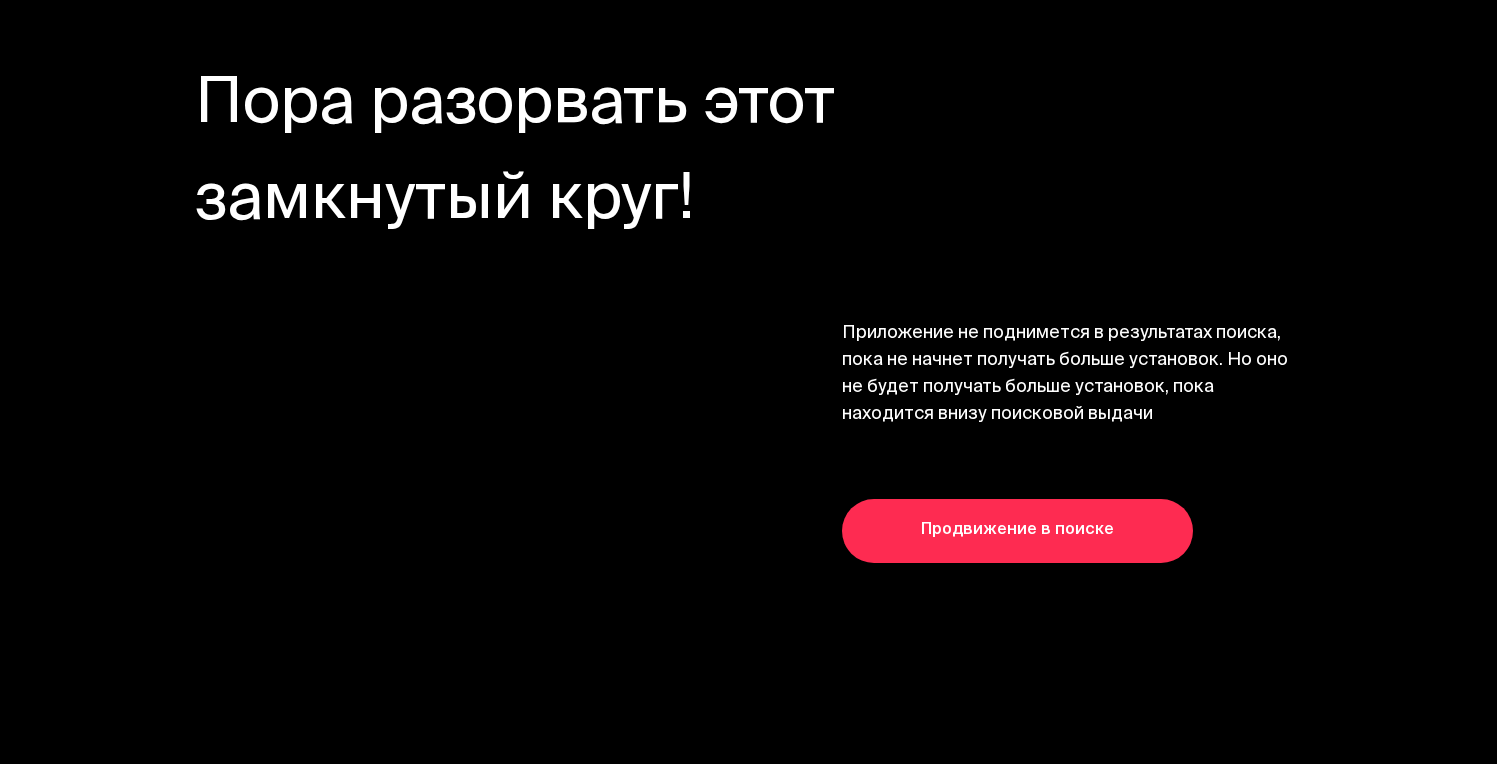 scroll, scrollTop: 5051, scrollLeft: 0, axis: vertical 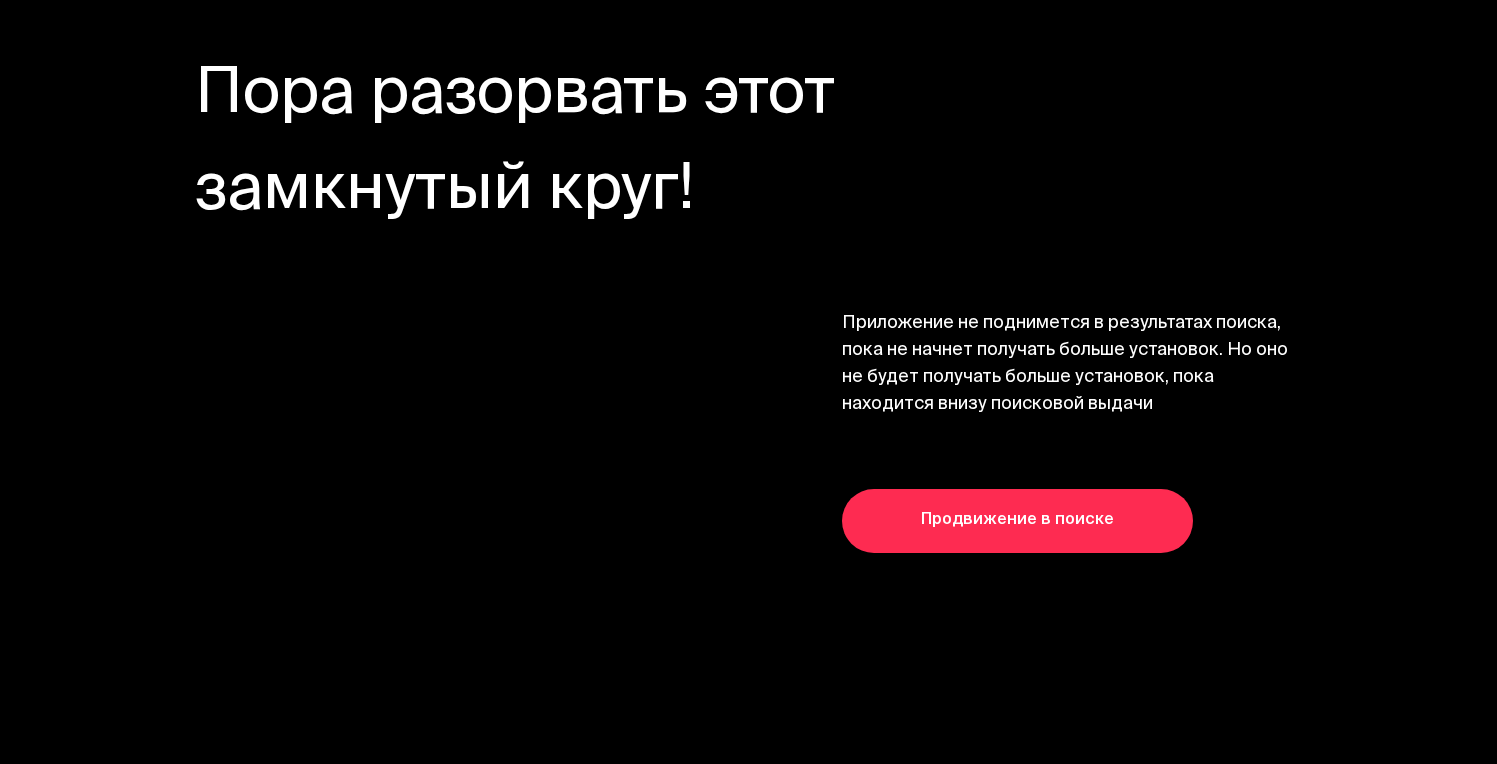 click on "Продвижение в поиске" at bounding box center (1017, 521) 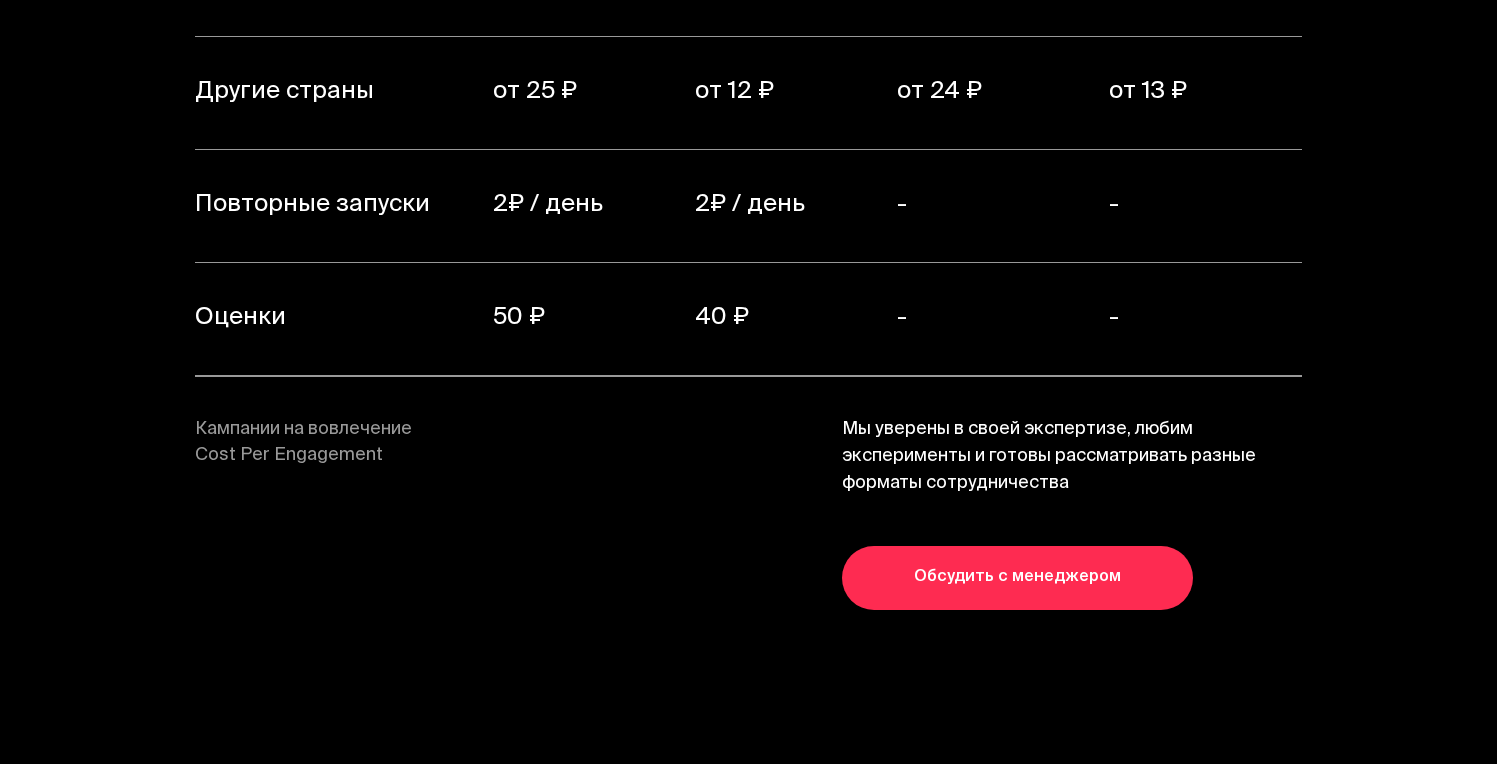 scroll, scrollTop: 14782, scrollLeft: 0, axis: vertical 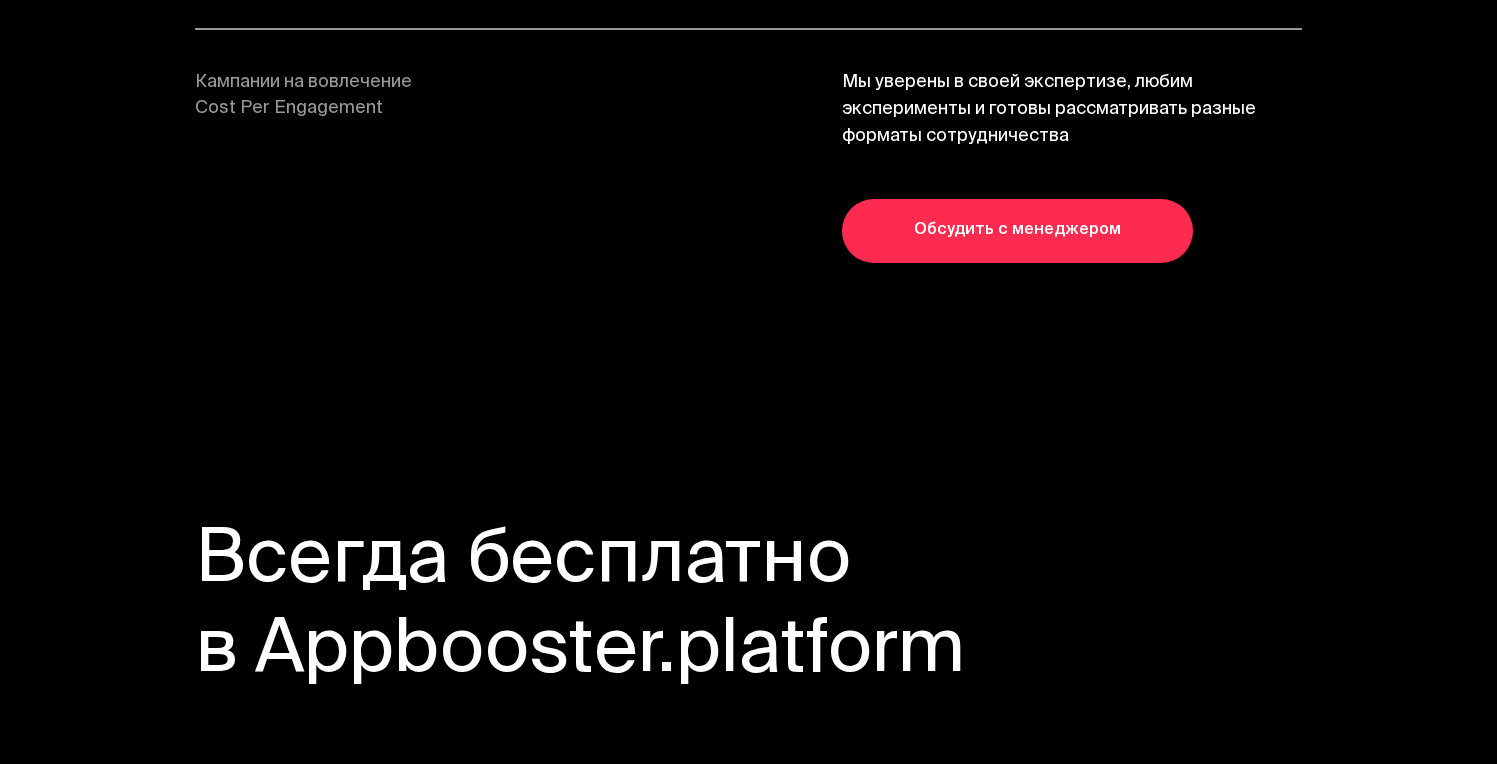 click on "Обсудить с менеджером" at bounding box center [1017, 231] 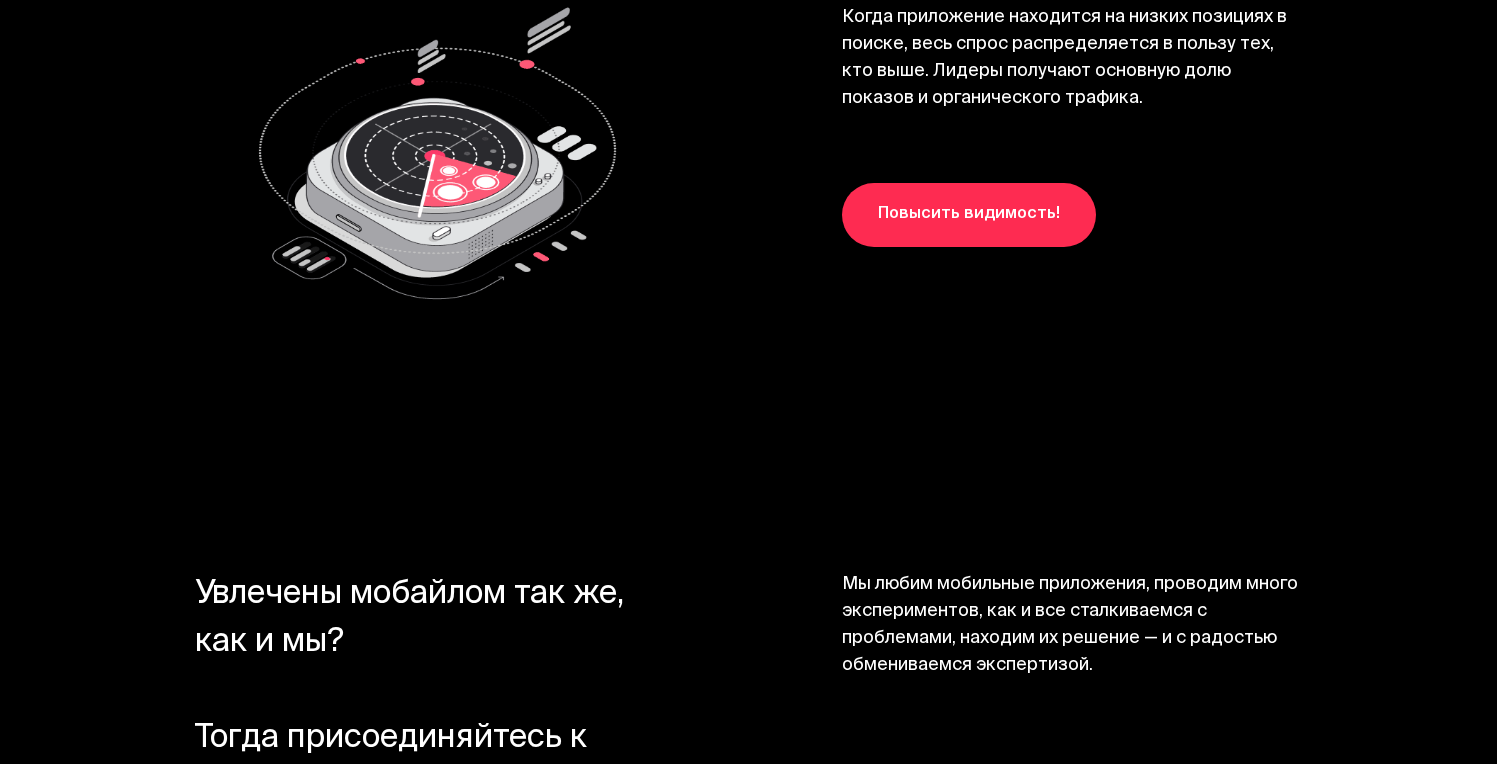 scroll, scrollTop: 19260, scrollLeft: 0, axis: vertical 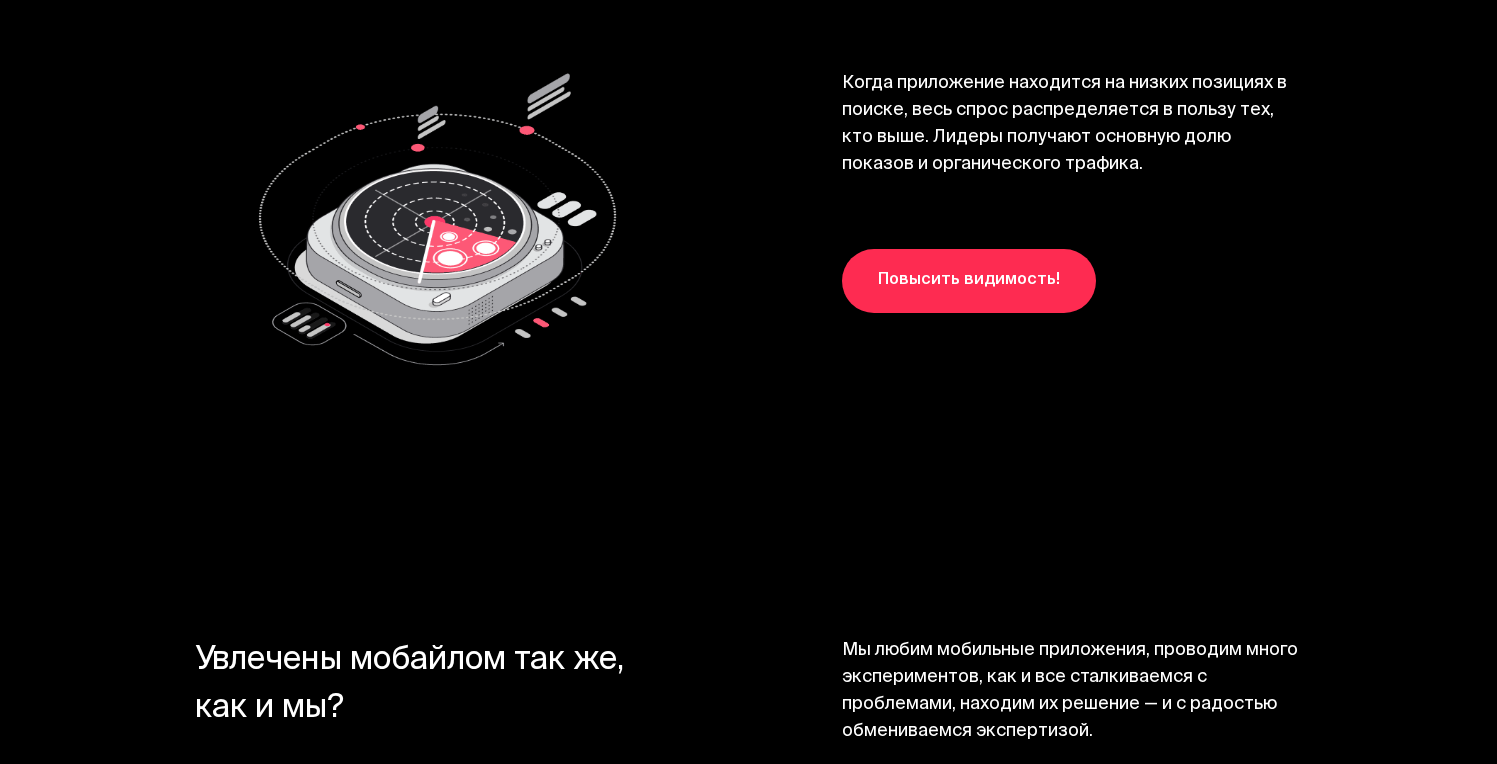 click on "Повысить видимость!" at bounding box center [969, 281] 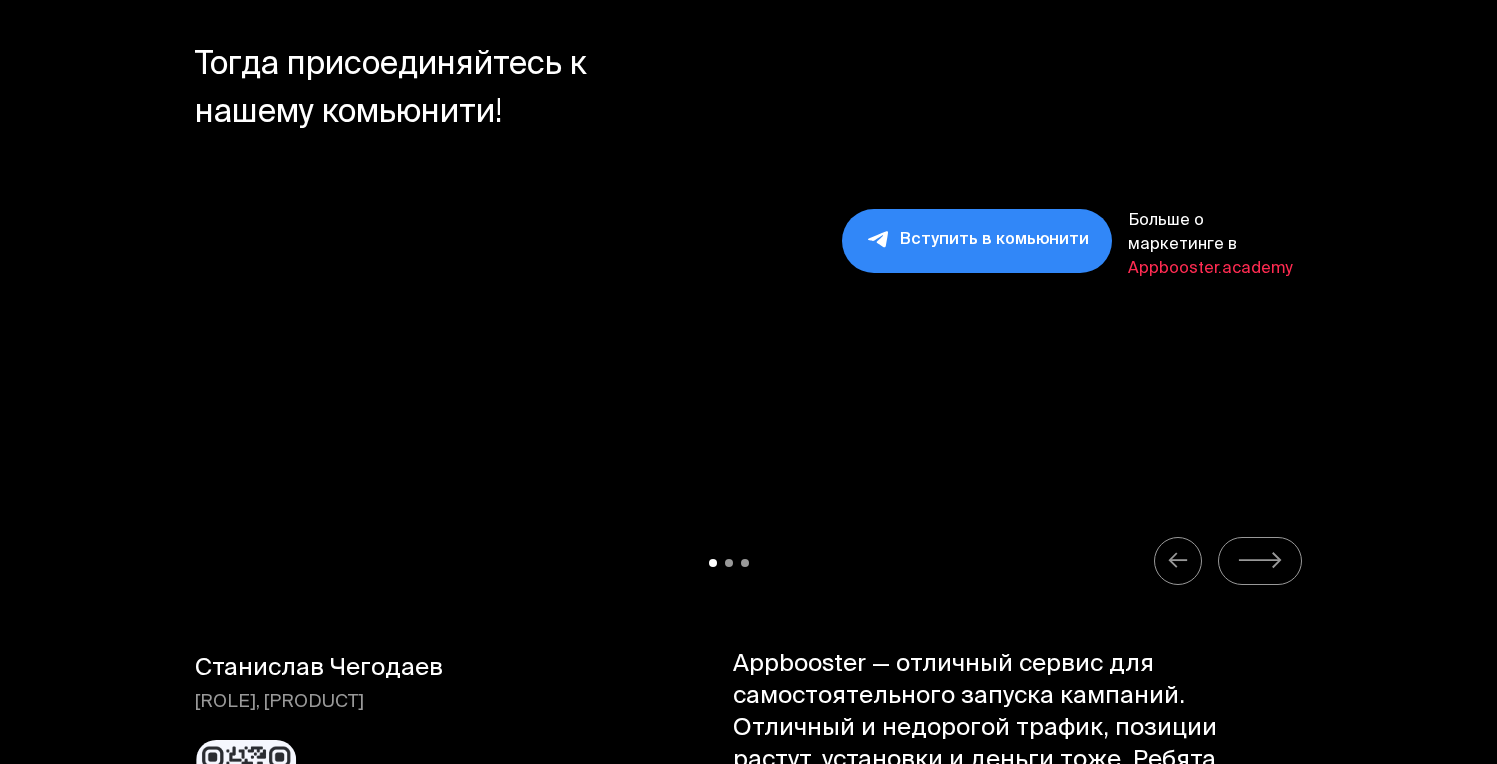 scroll, scrollTop: 19890, scrollLeft: 0, axis: vertical 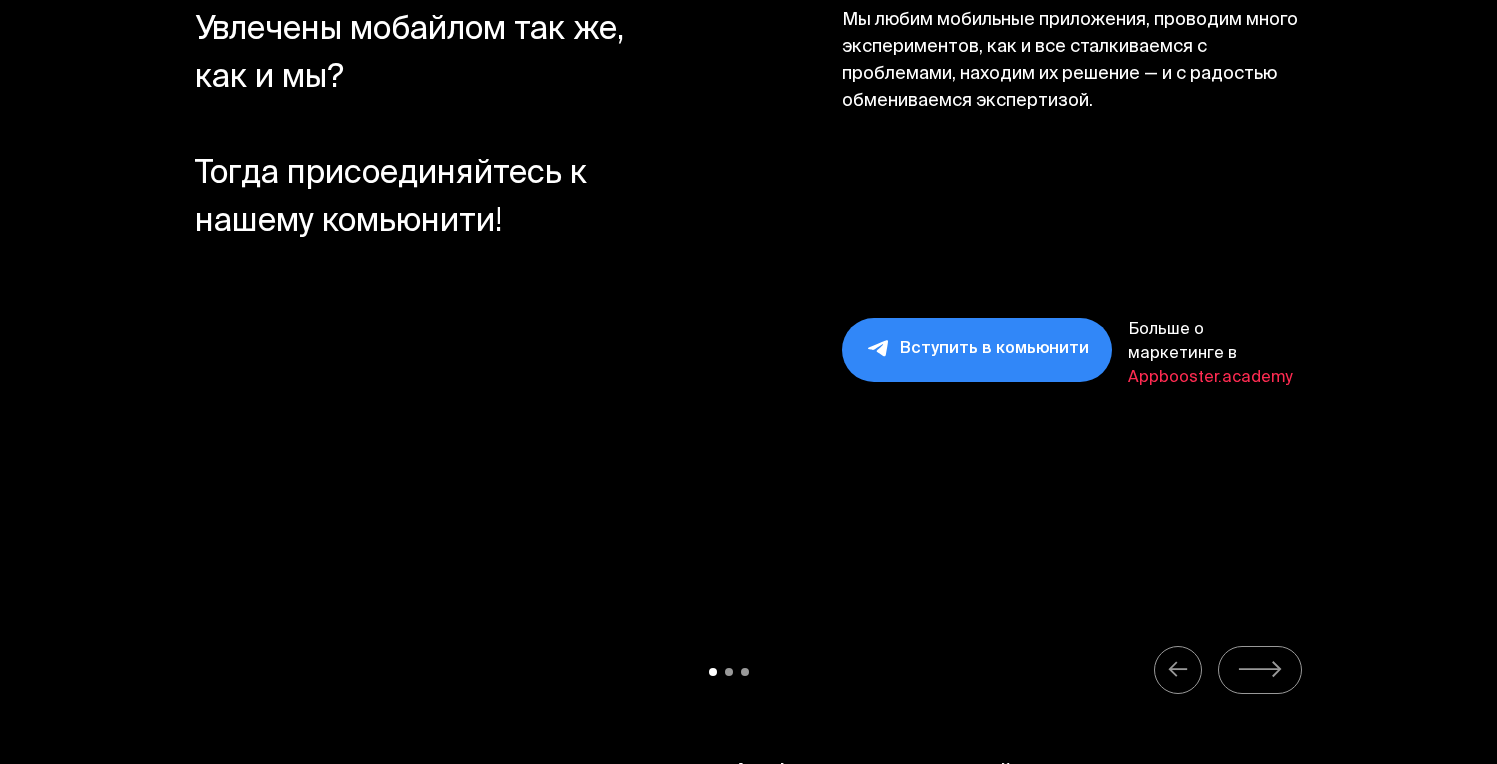 click on "Вступить в комьюнити" at bounding box center (977, 350) 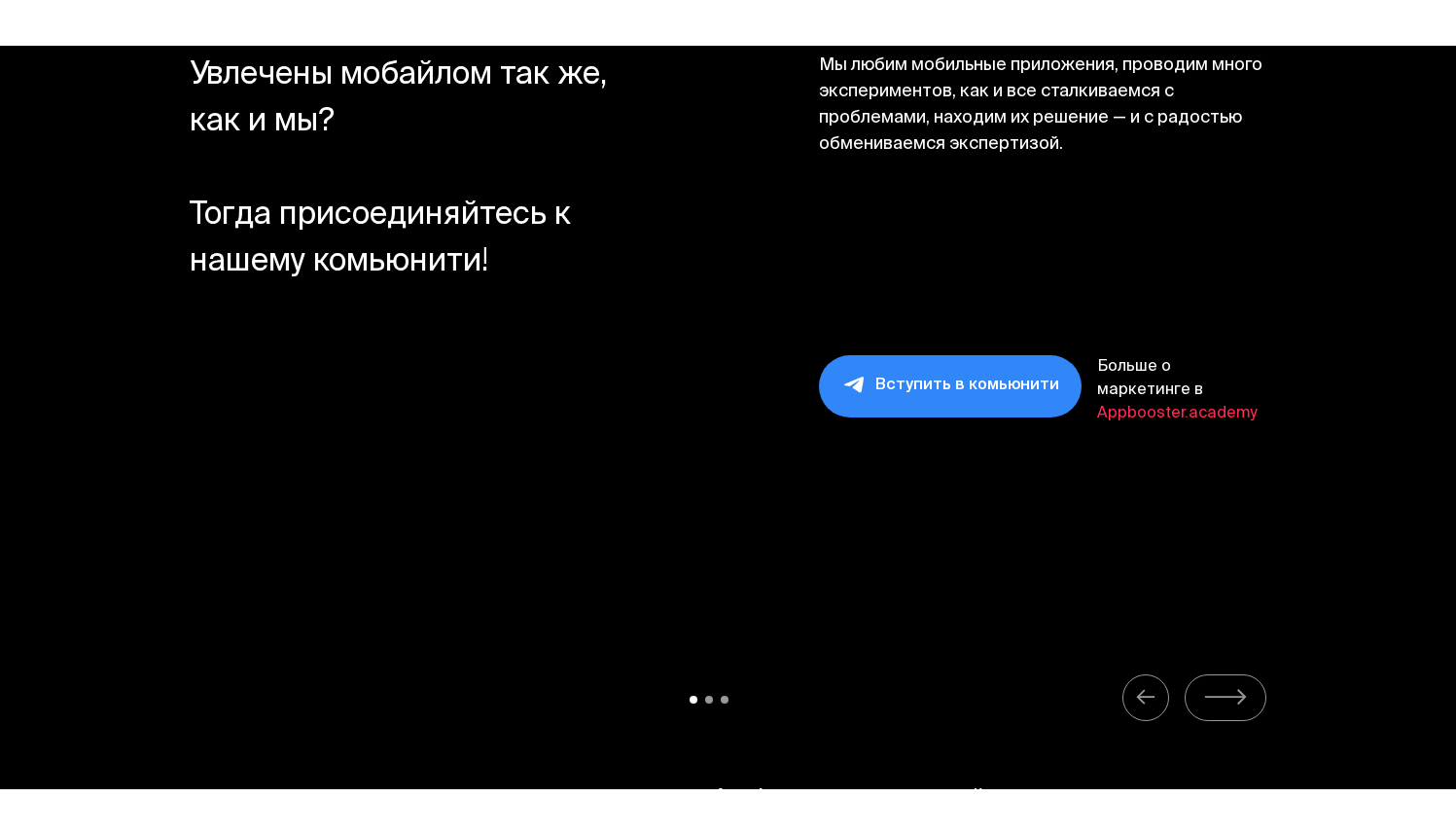 scroll, scrollTop: 19326, scrollLeft: 0, axis: vertical 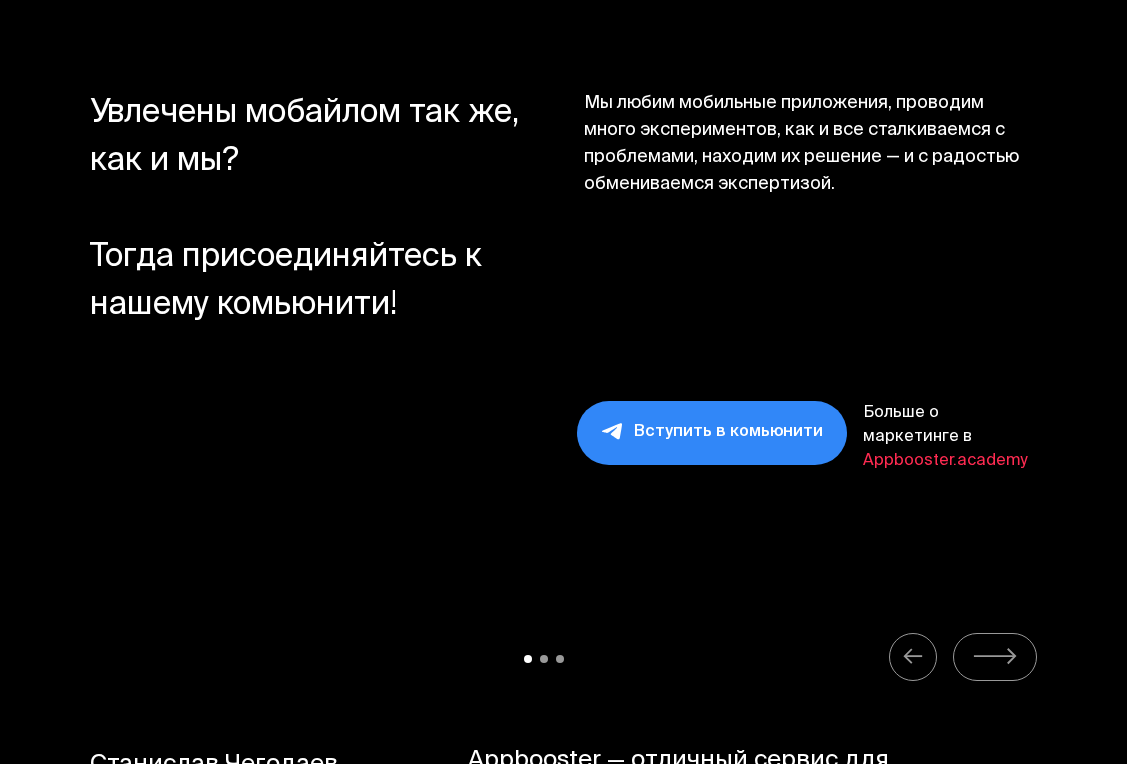click on "Вступить в комьюнити" at bounding box center (712, 433) 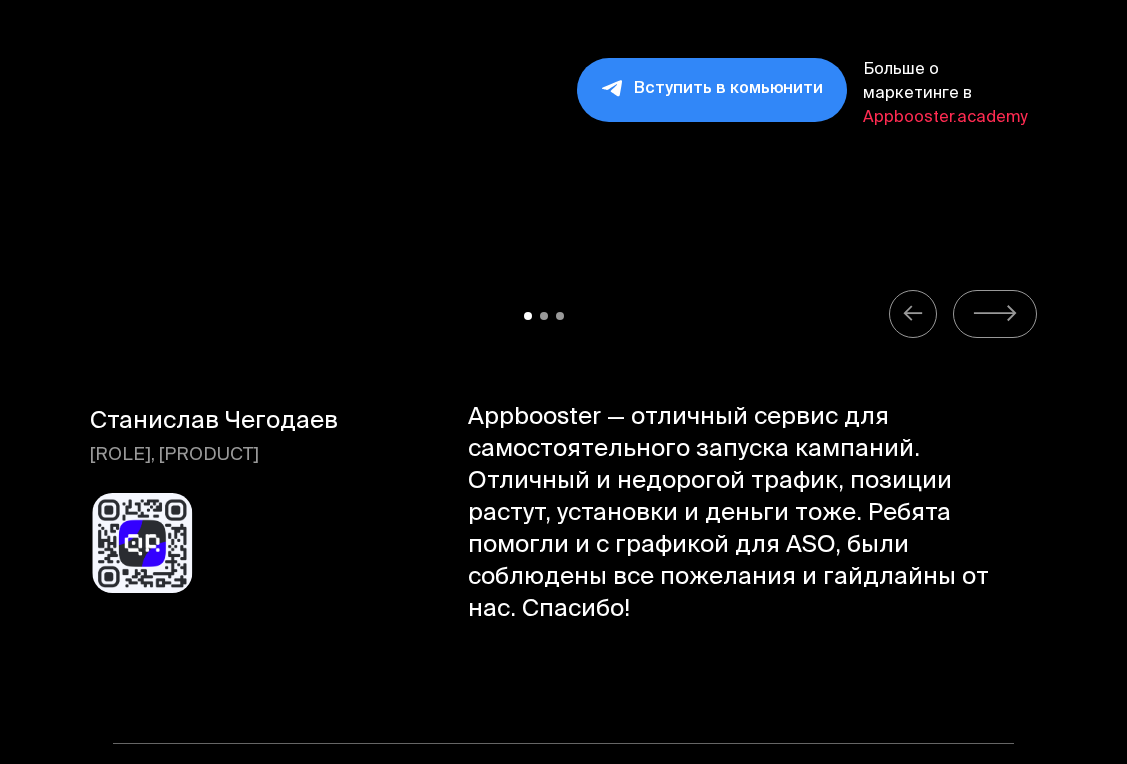 scroll, scrollTop: 17427, scrollLeft: 0, axis: vertical 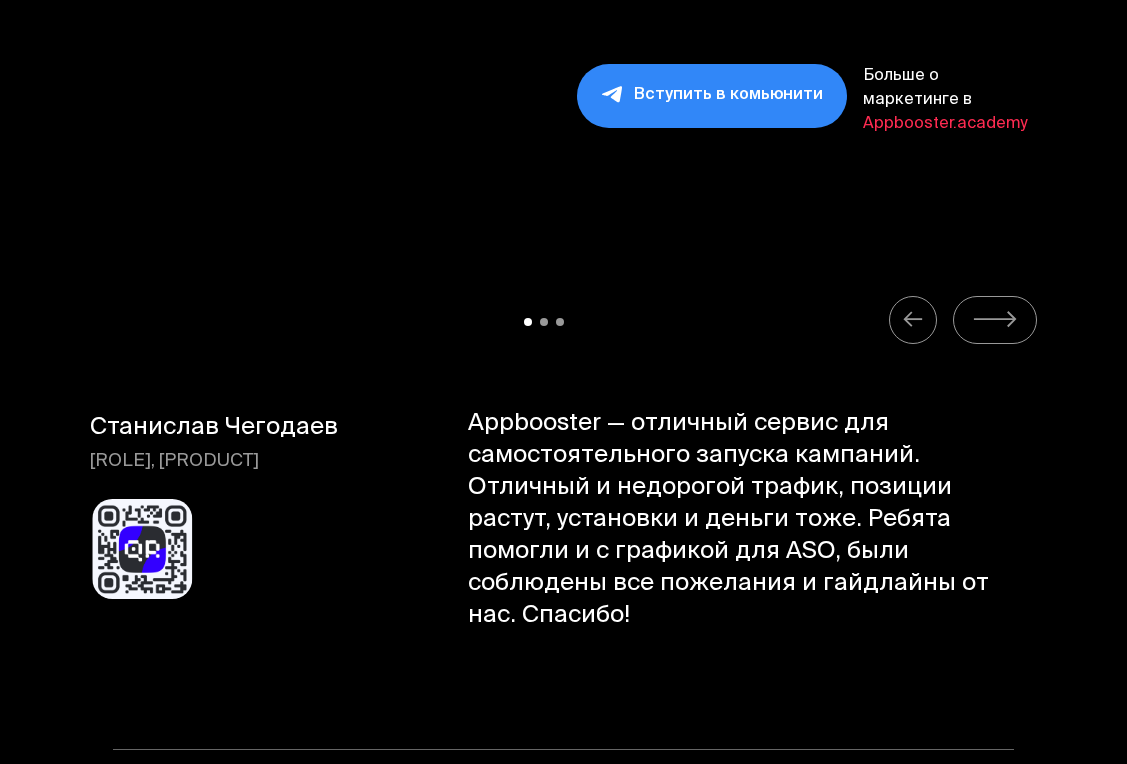click at bounding box center (995, 320) 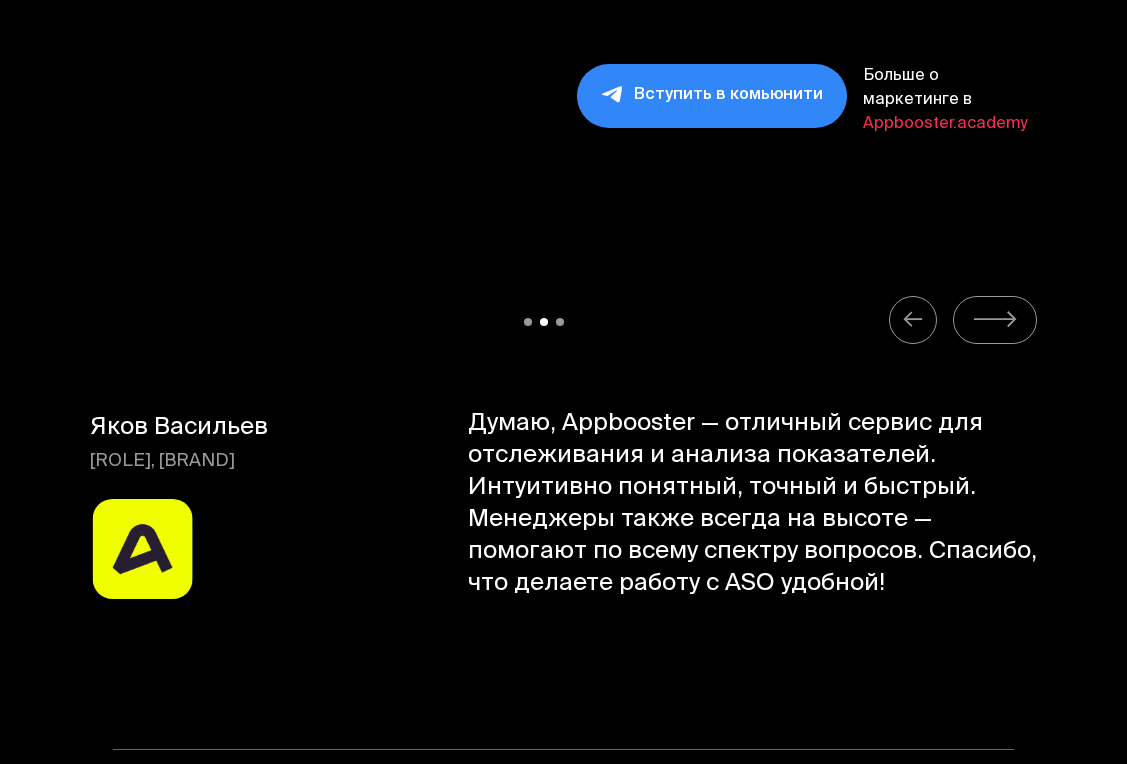 click 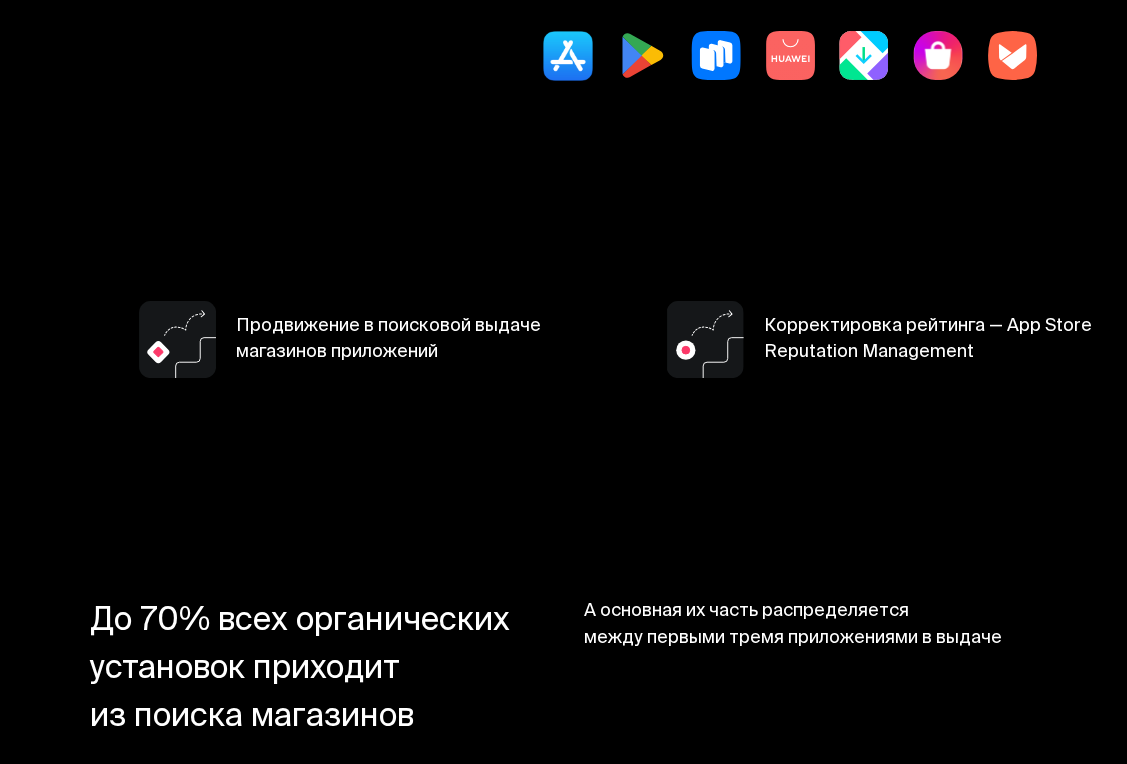 scroll, scrollTop: 0, scrollLeft: 0, axis: both 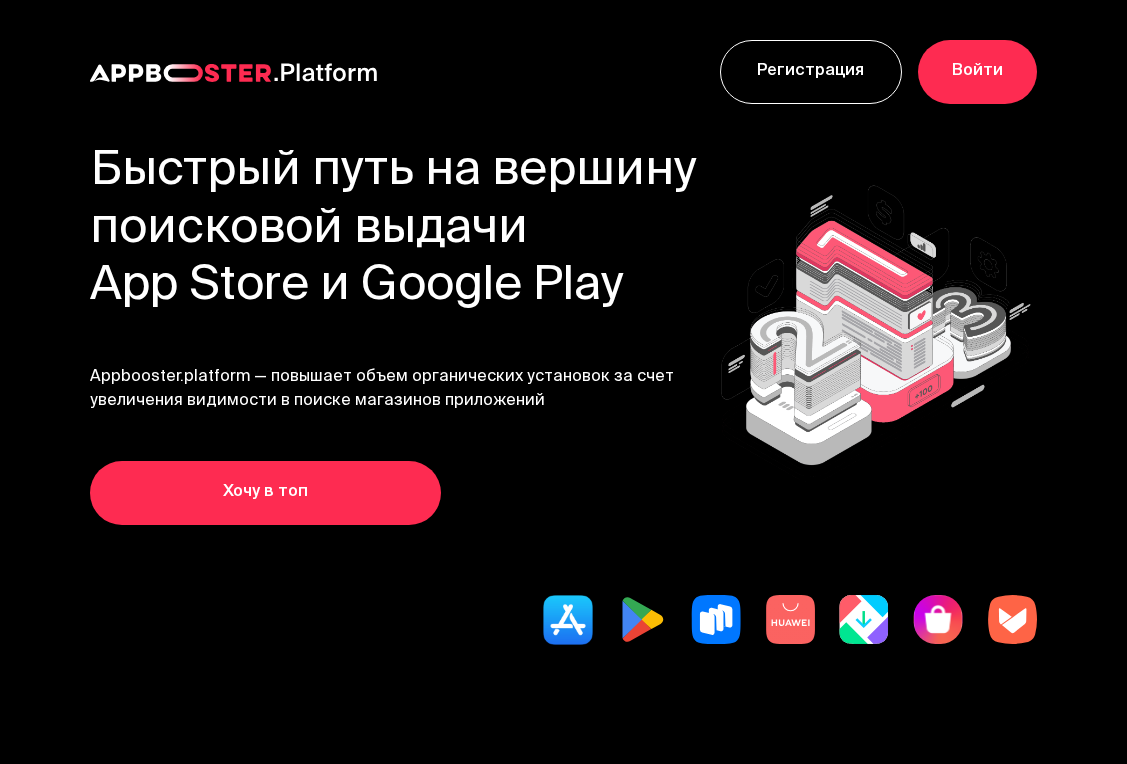 click on "Регистрация" at bounding box center (811, 72) 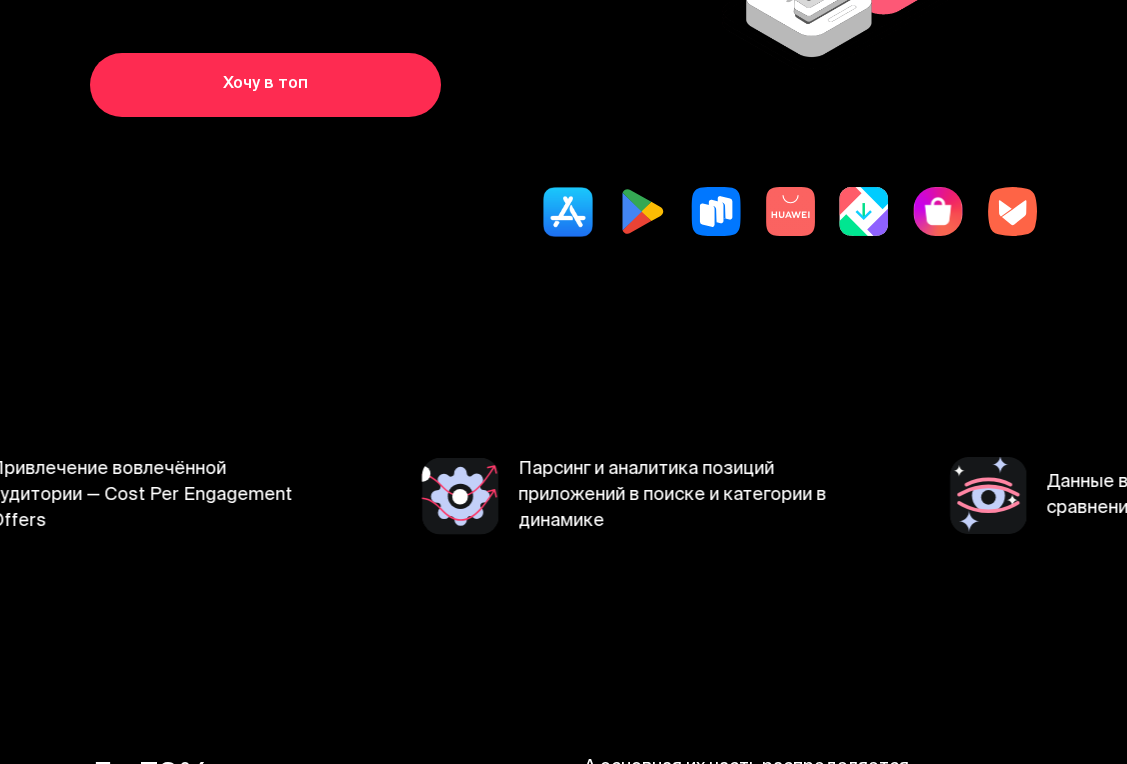 scroll, scrollTop: 1084, scrollLeft: 0, axis: vertical 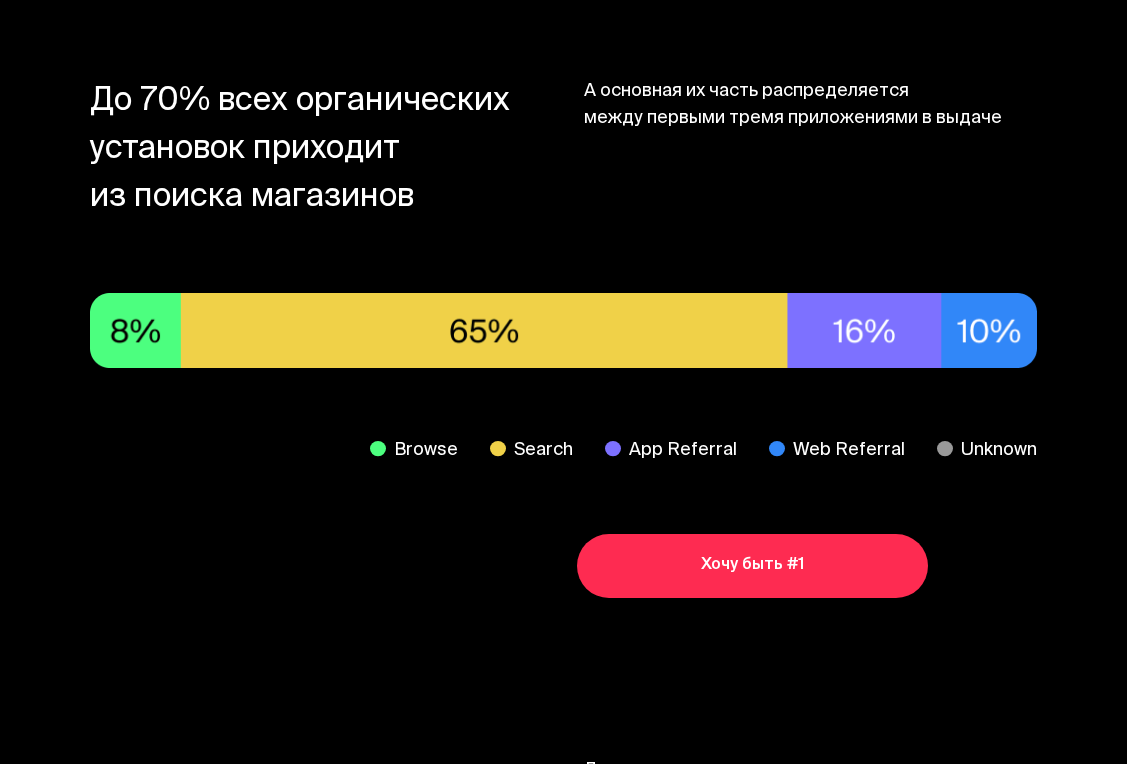 click on "Хочу быть #1" at bounding box center [752, 566] 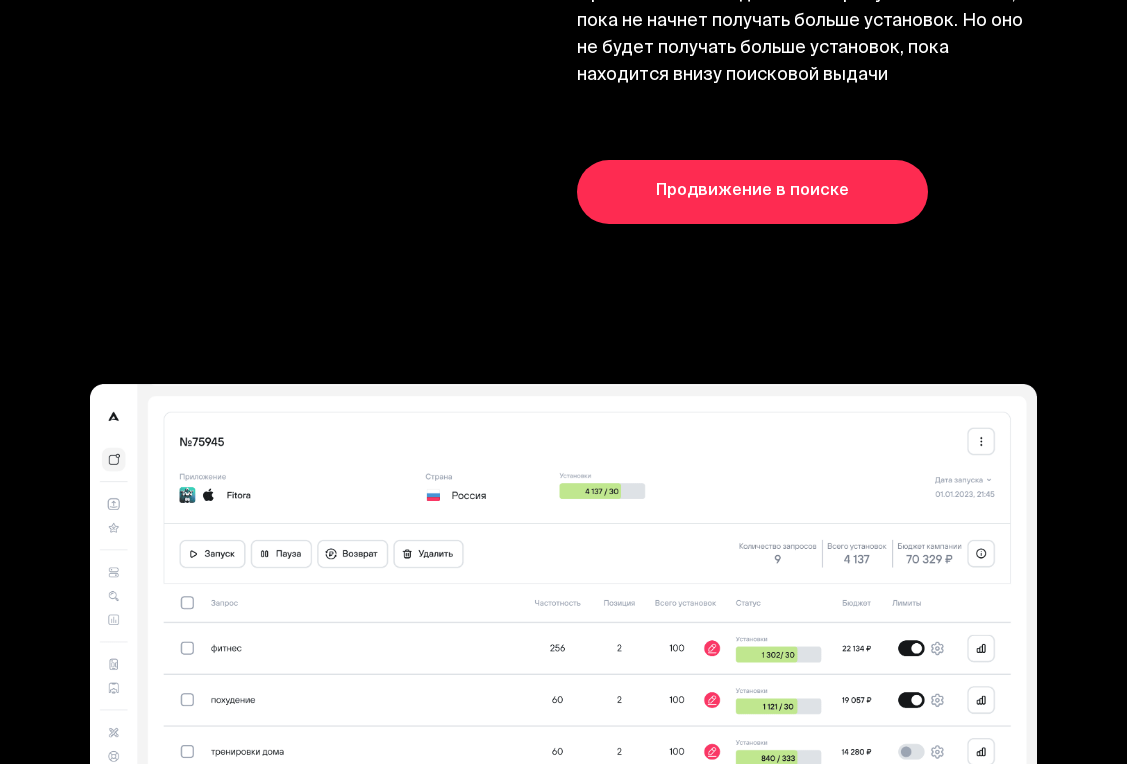 scroll, scrollTop: 4681, scrollLeft: 0, axis: vertical 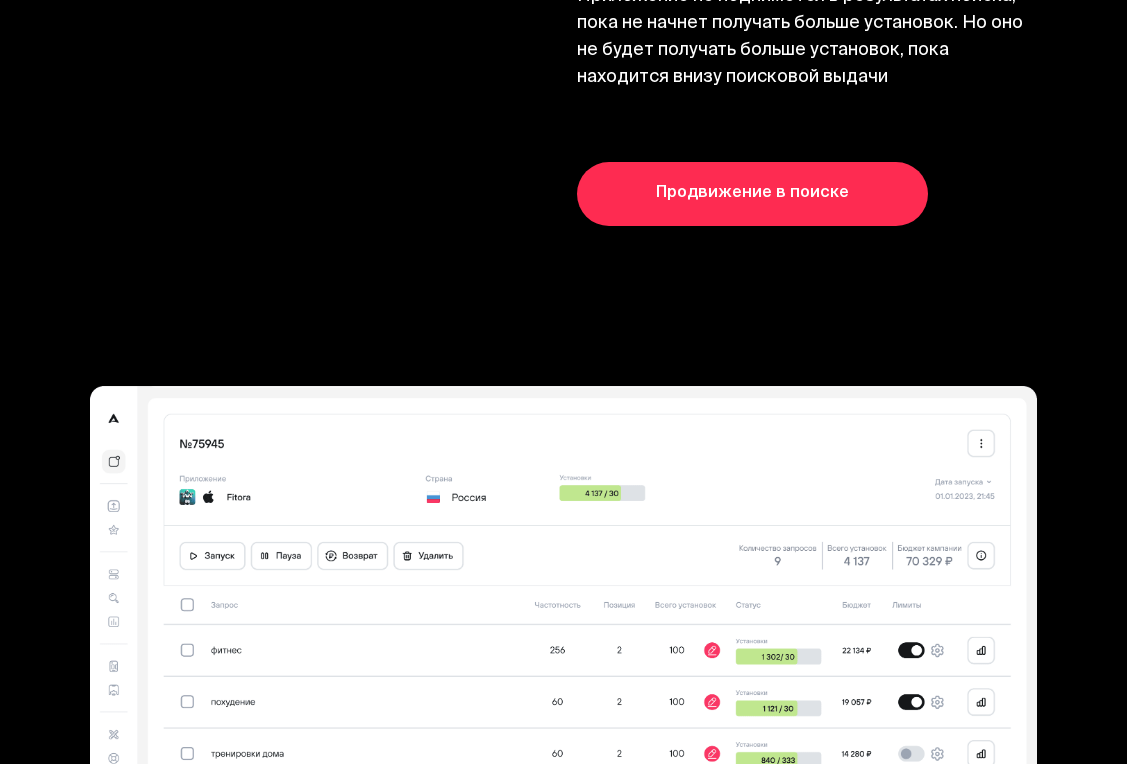 click on "Продвижение в поиске" at bounding box center [752, 194] 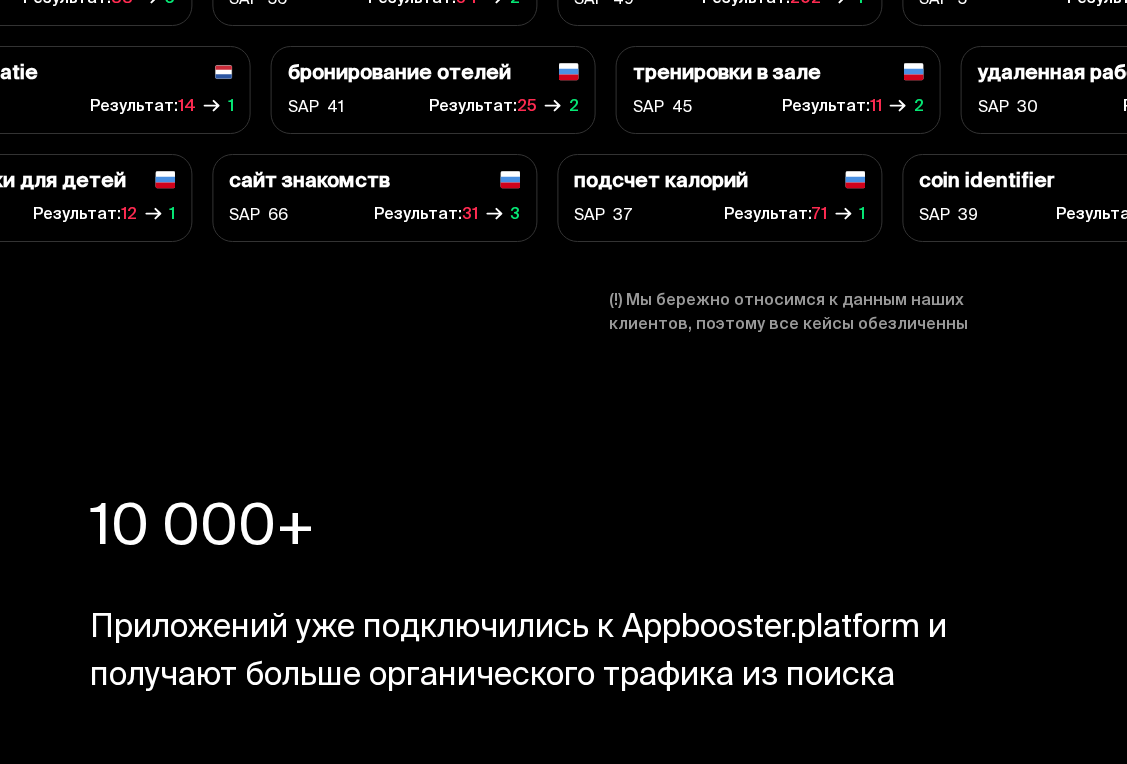 scroll, scrollTop: 7217, scrollLeft: 0, axis: vertical 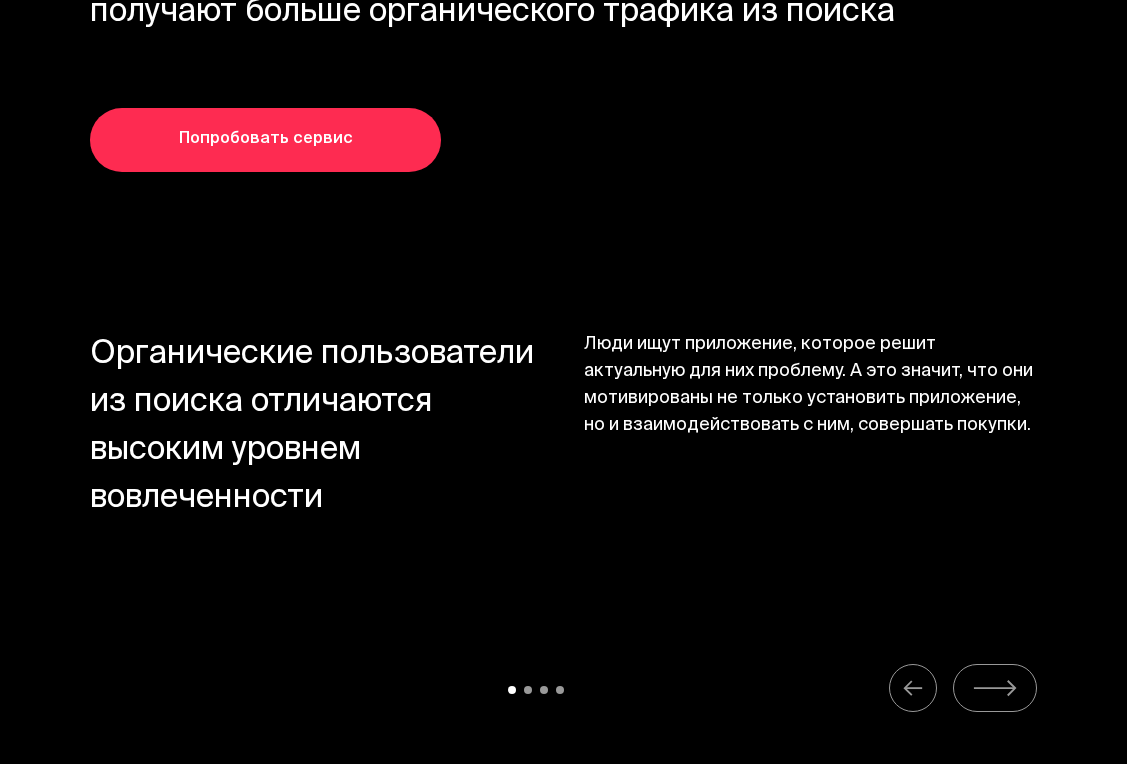 click on "Попробовать сервис" at bounding box center [265, 140] 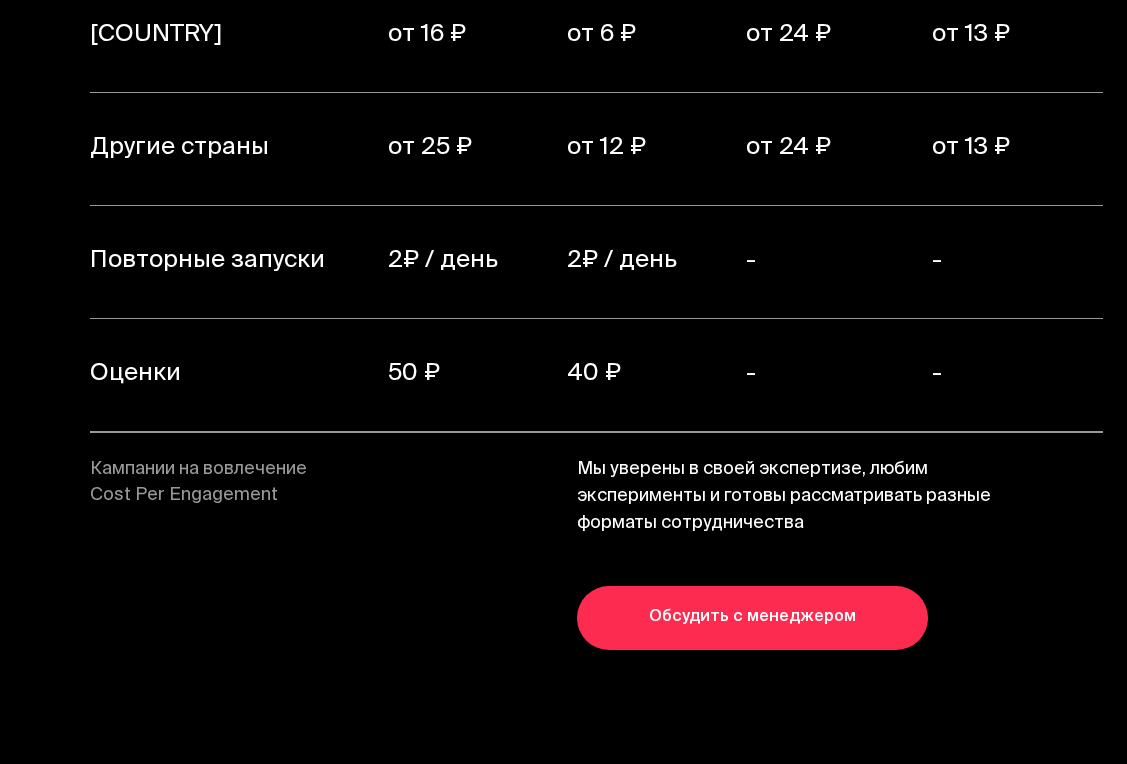 scroll, scrollTop: 12922, scrollLeft: 0, axis: vertical 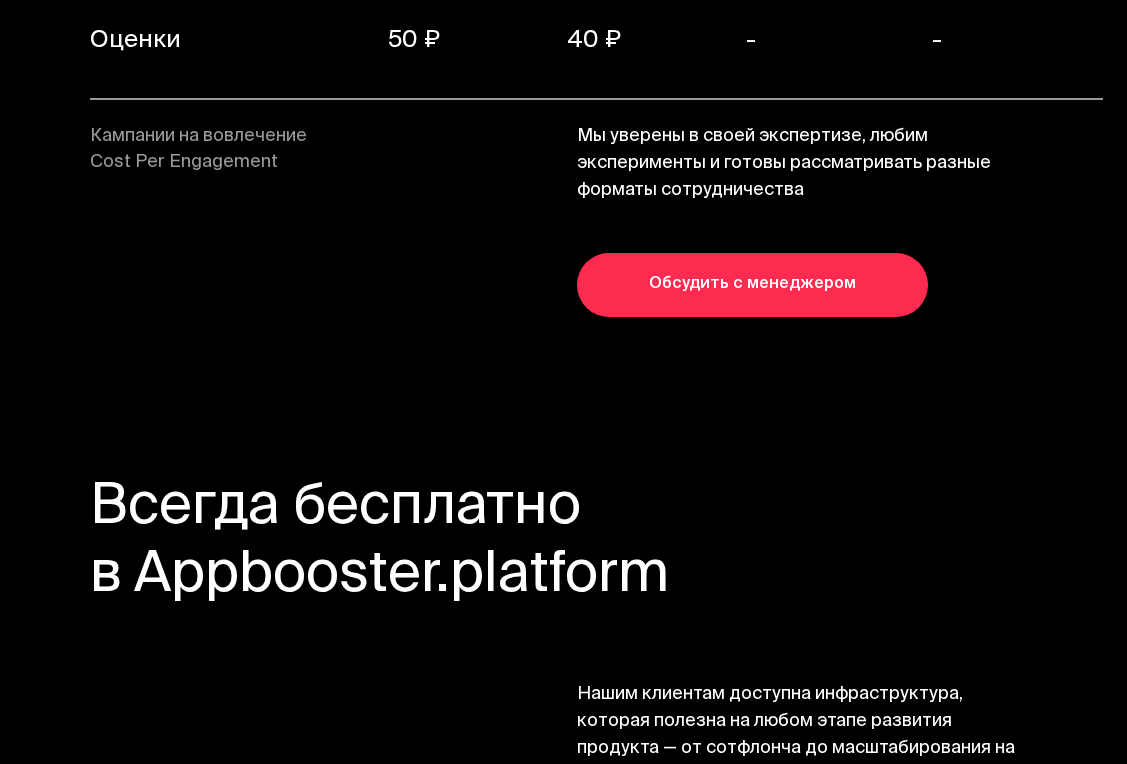 click on "Обсудить с менеджером" at bounding box center [752, 285] 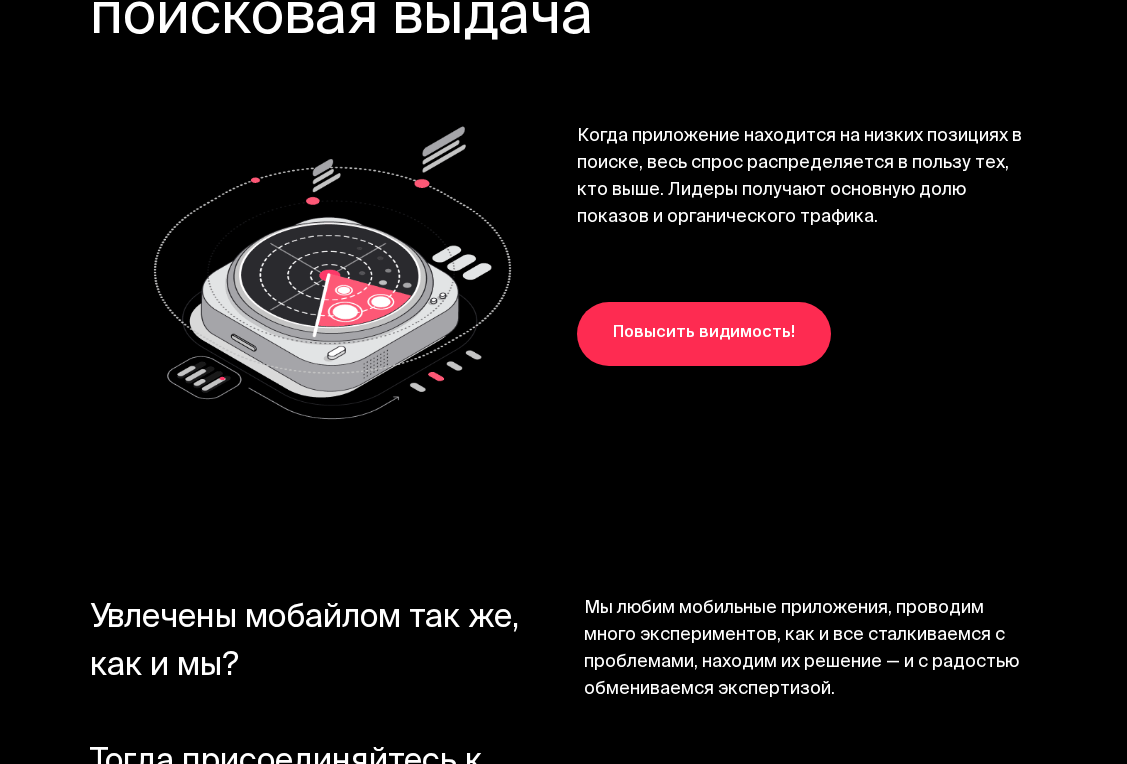 scroll, scrollTop: 16650, scrollLeft: 0, axis: vertical 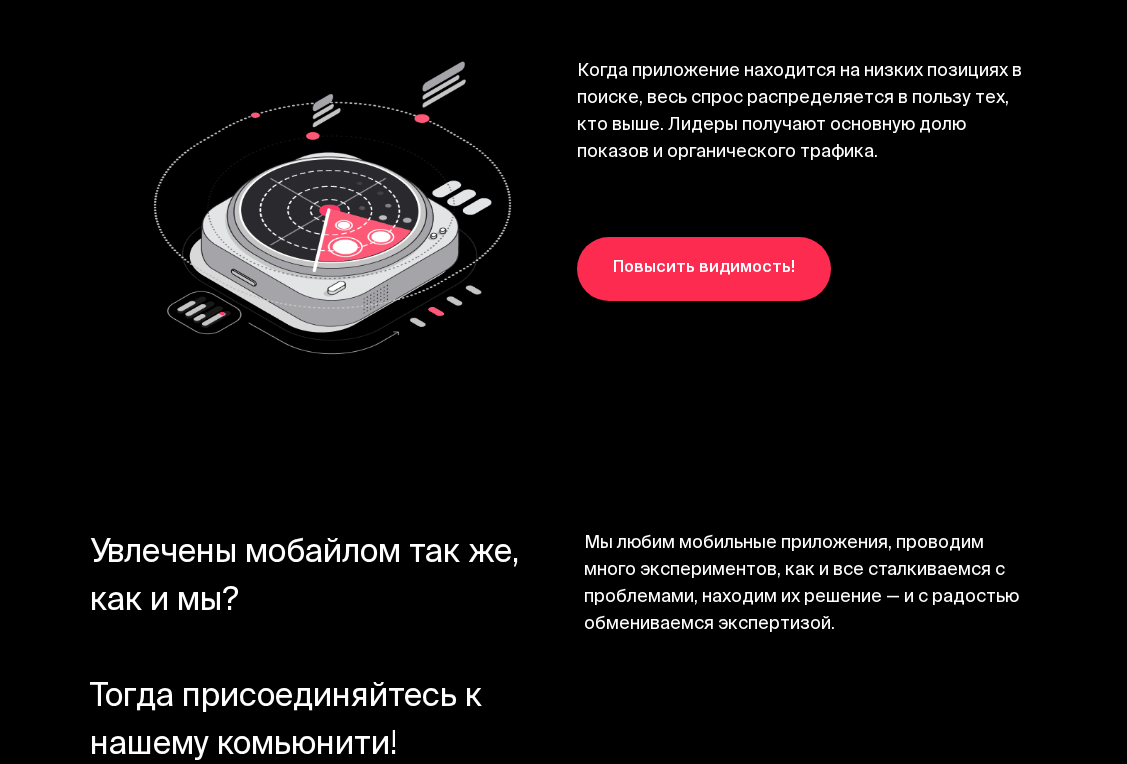 click on "Повысить видимость!" at bounding box center [704, 269] 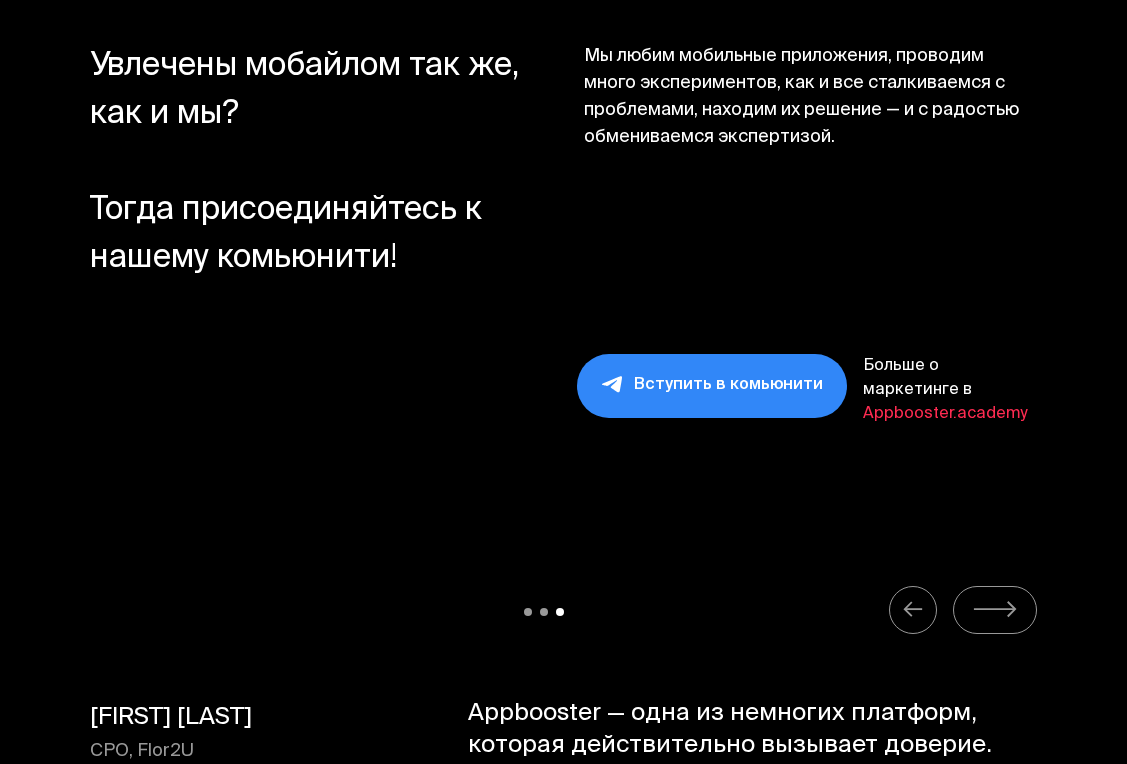 scroll, scrollTop: 17136, scrollLeft: 0, axis: vertical 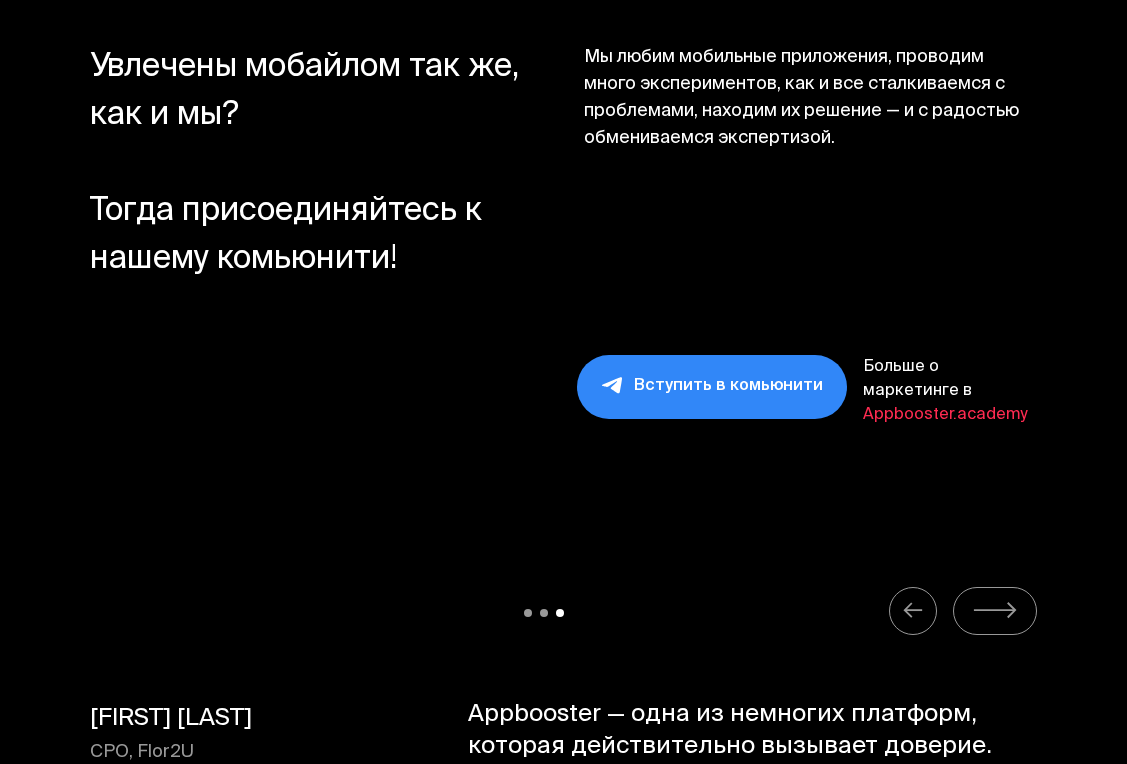 click on "Вступить в комьюнити" at bounding box center [712, 387] 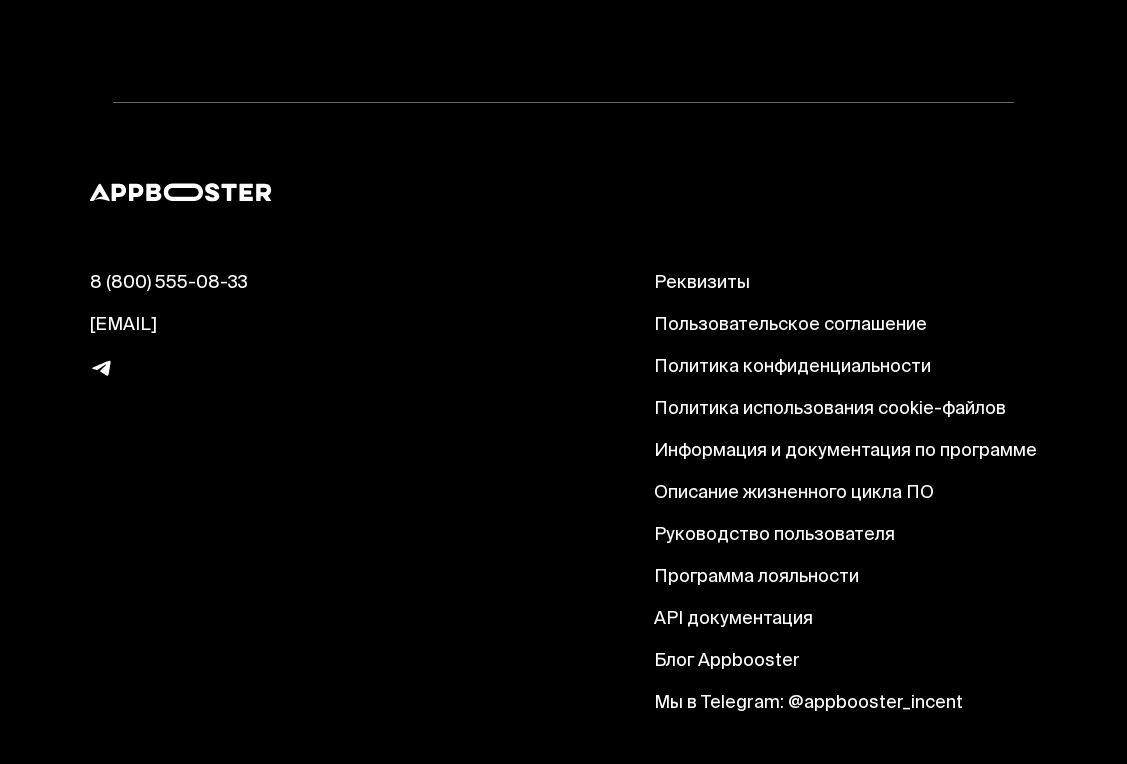 scroll, scrollTop: 18112, scrollLeft: 0, axis: vertical 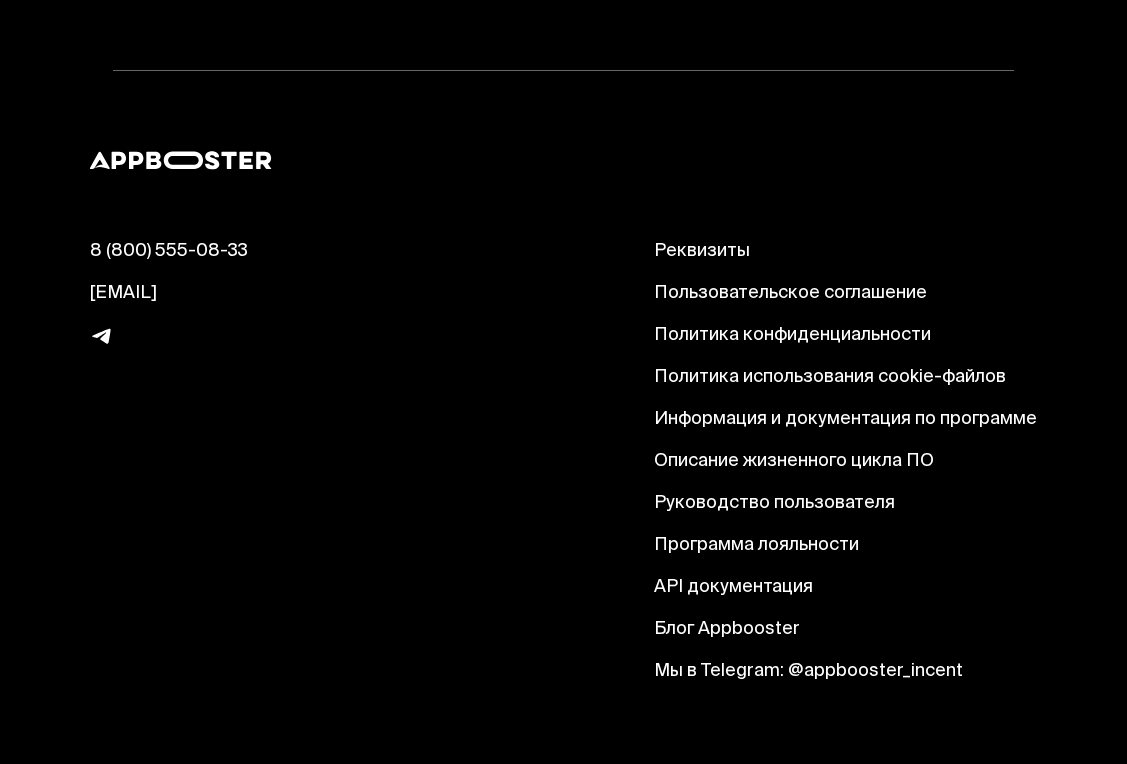 click at bounding box center [102, 336] 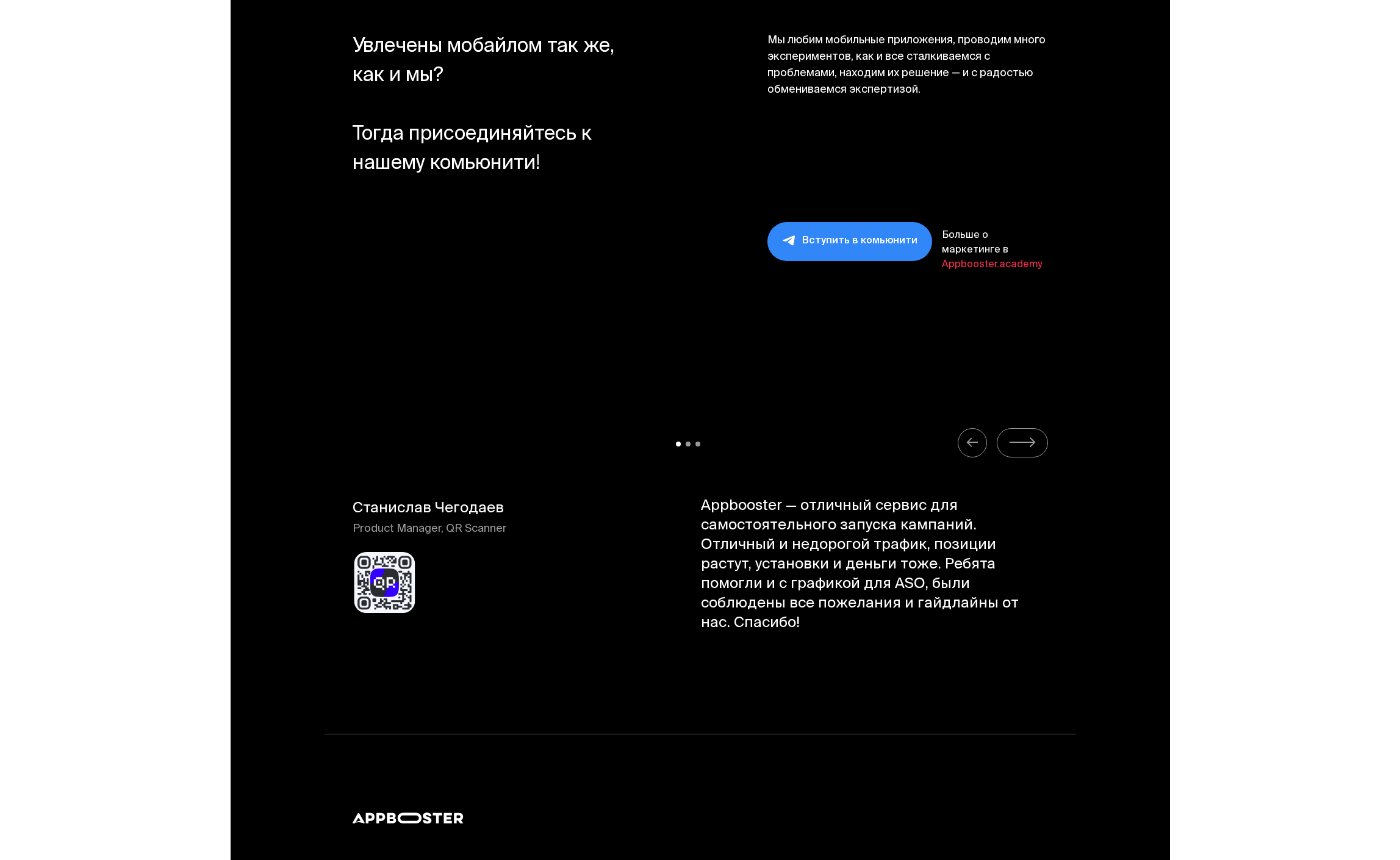 scroll, scrollTop: 13744, scrollLeft: 0, axis: vertical 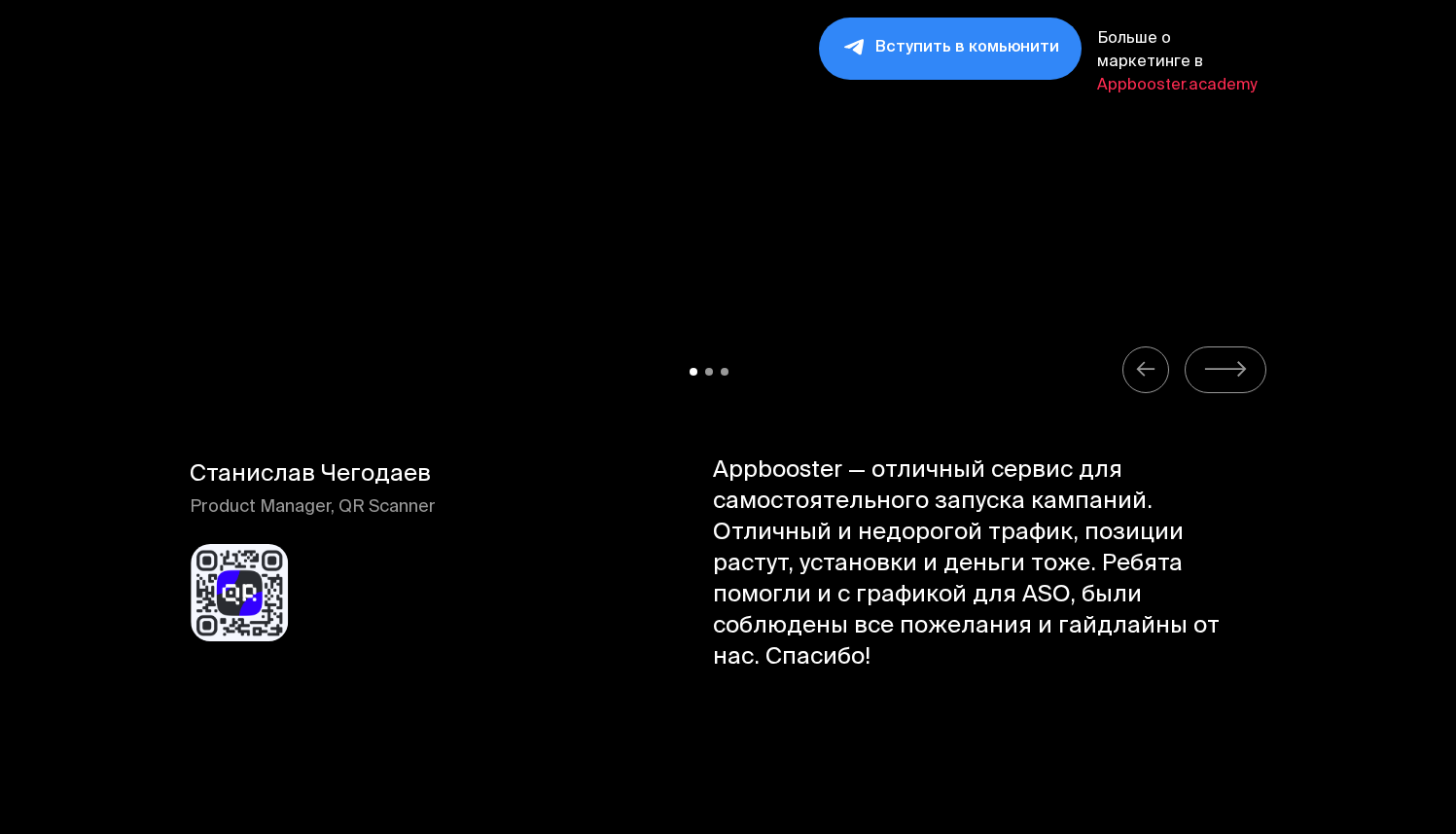 click at bounding box center [1225, 370] 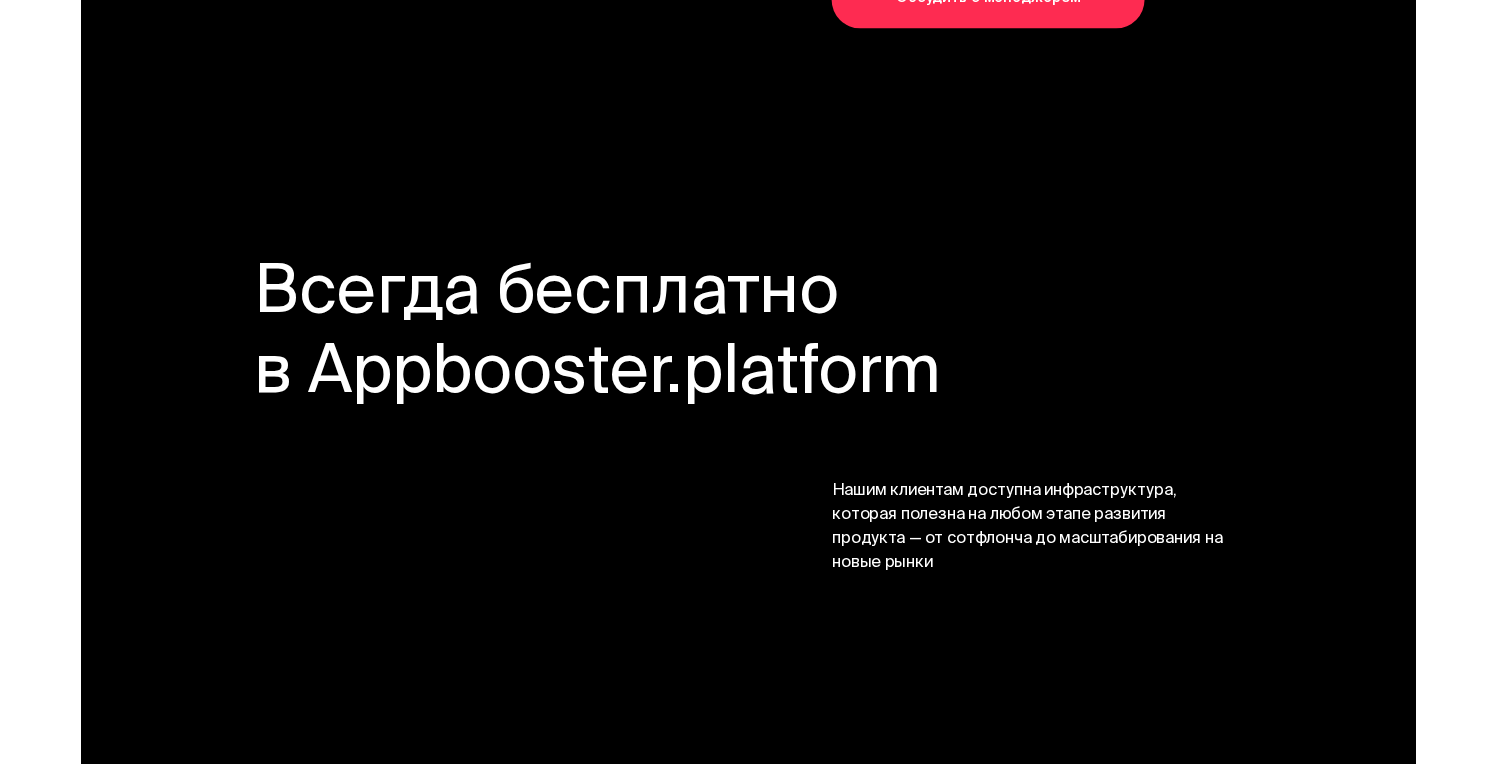 scroll, scrollTop: 13703, scrollLeft: 0, axis: vertical 